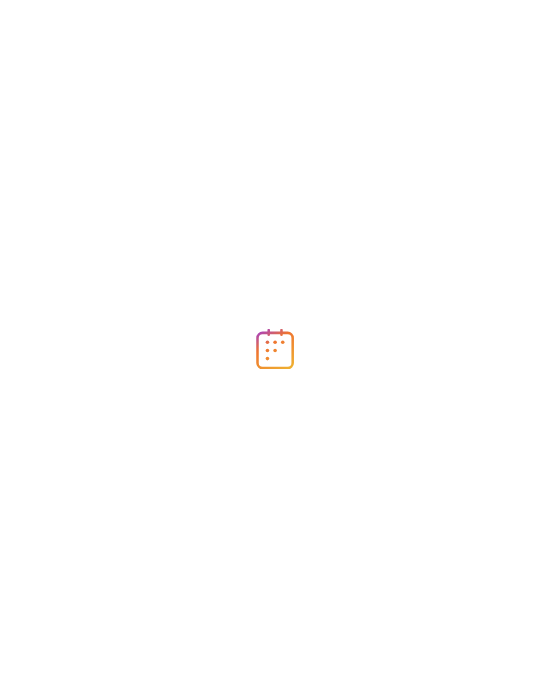 scroll, scrollTop: 0, scrollLeft: 0, axis: both 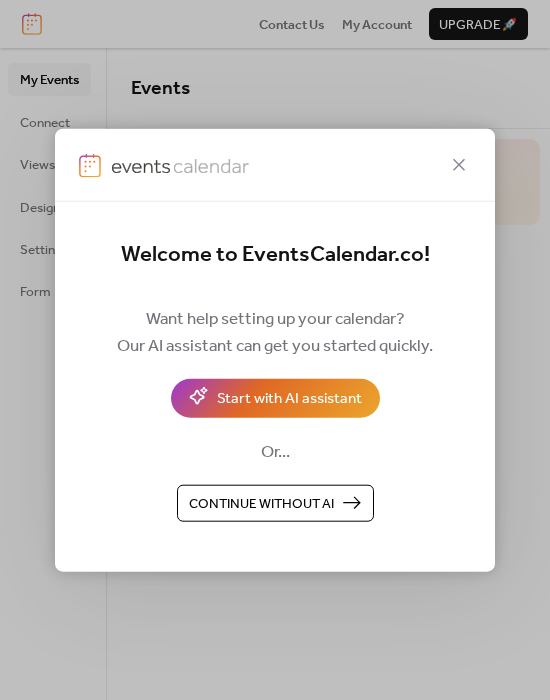 click on "Continue without AI" at bounding box center [275, 503] 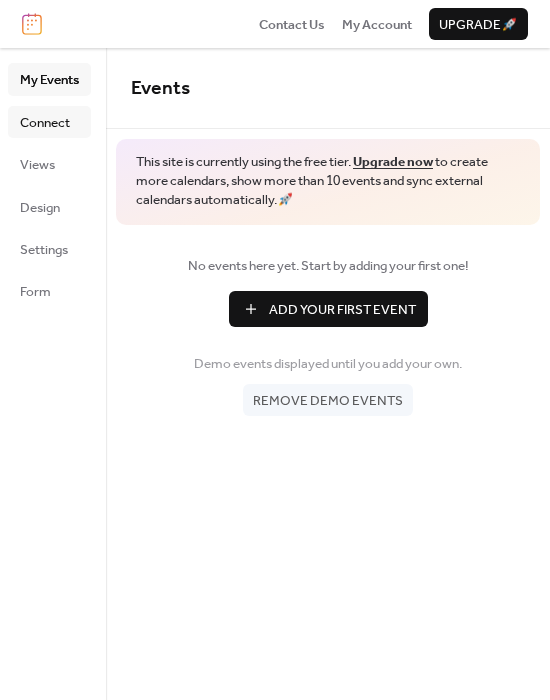 click on "Connect" at bounding box center (45, 123) 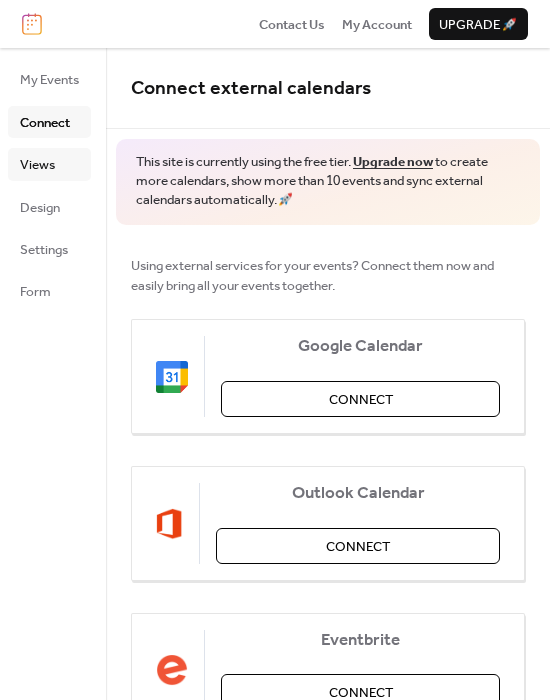 click on "Views" at bounding box center [37, 165] 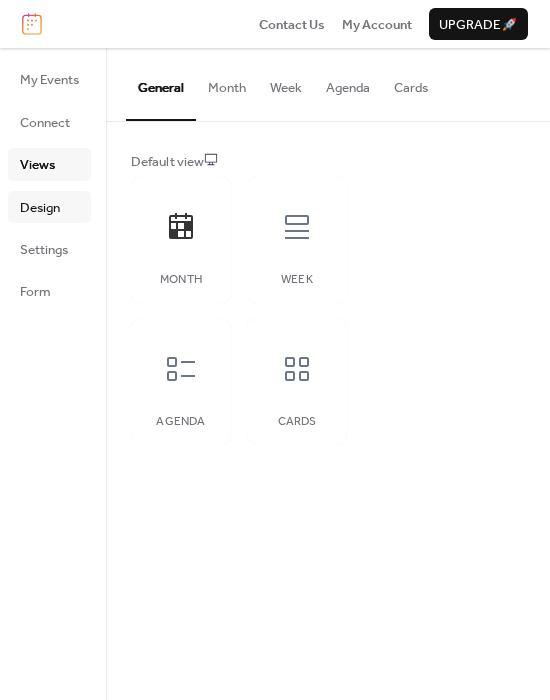 click on "Design" at bounding box center (40, 208) 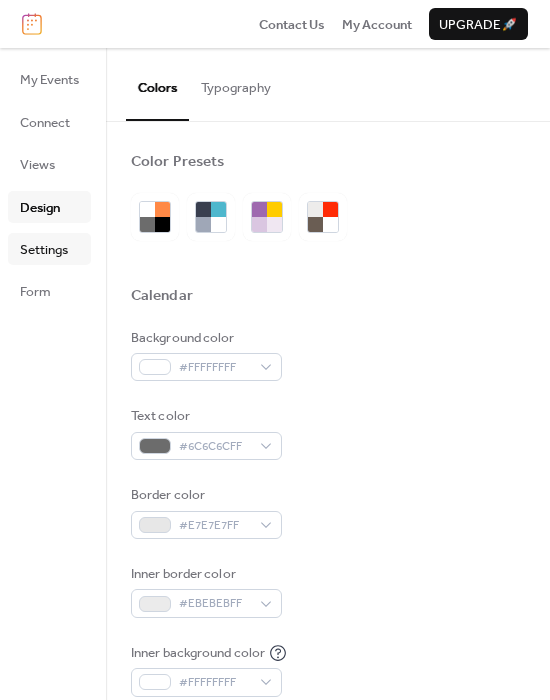 click on "Settings" at bounding box center (44, 250) 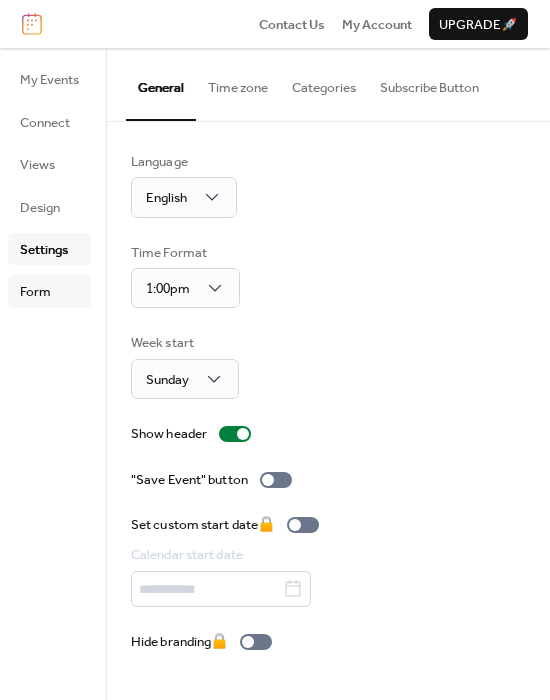 click on "Form" at bounding box center [35, 292] 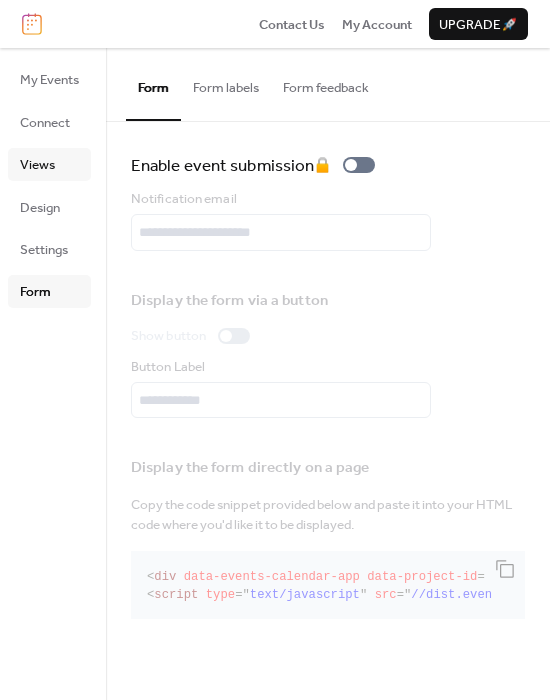 click on "Views" at bounding box center (49, 164) 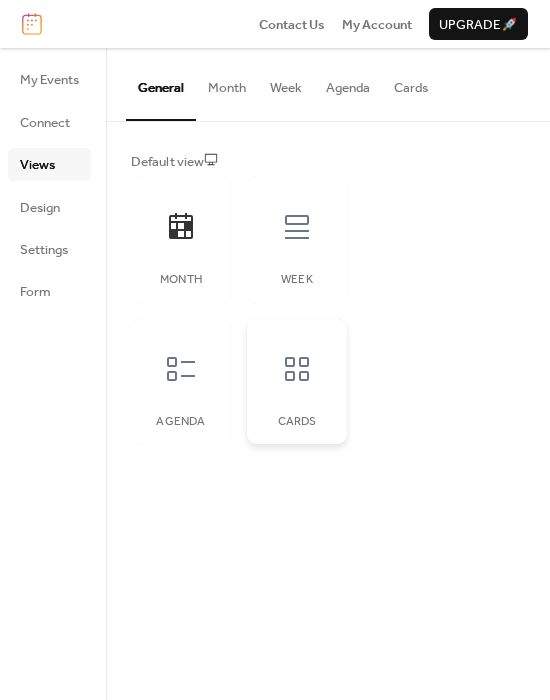 click on "Cards" at bounding box center [297, 382] 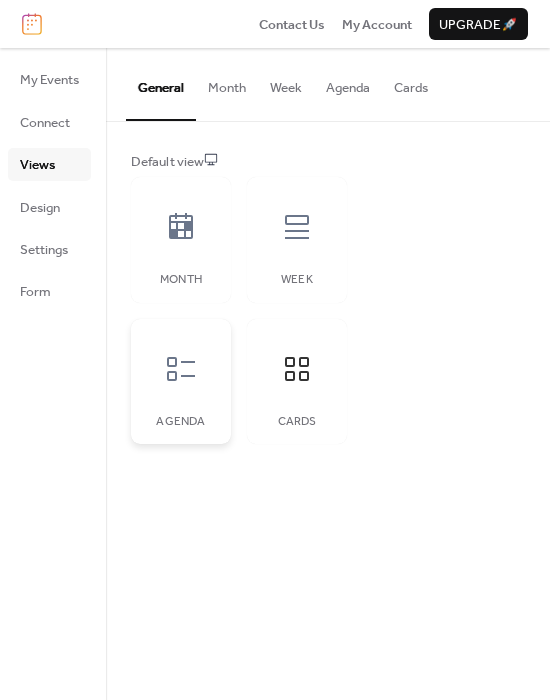 click at bounding box center (181, 369) 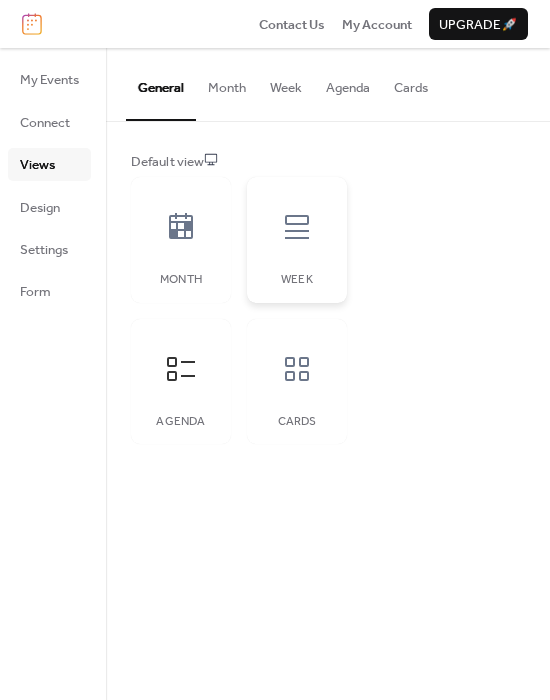 click on "Week" at bounding box center [297, 240] 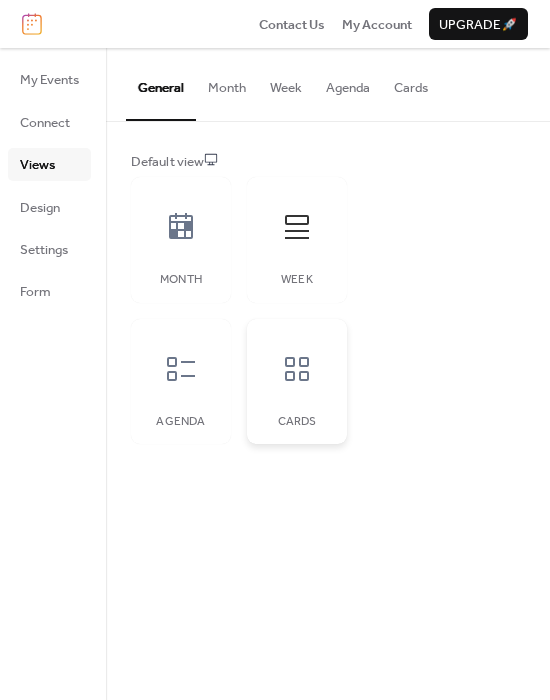 click on "Cards" at bounding box center (297, 382) 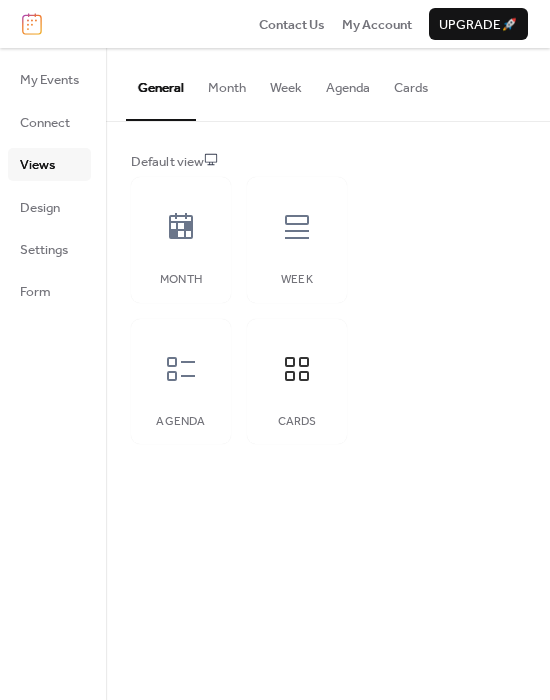 click on "Month Week Agenda Cards" at bounding box center (239, 310) 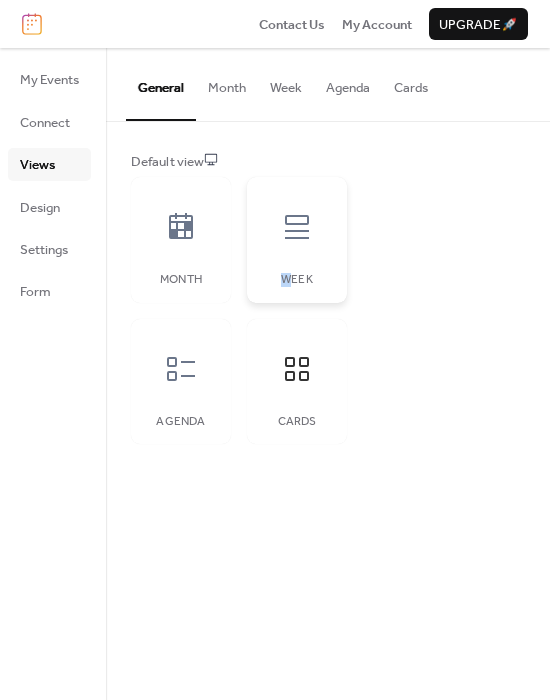 click on "Week" at bounding box center (297, 240) 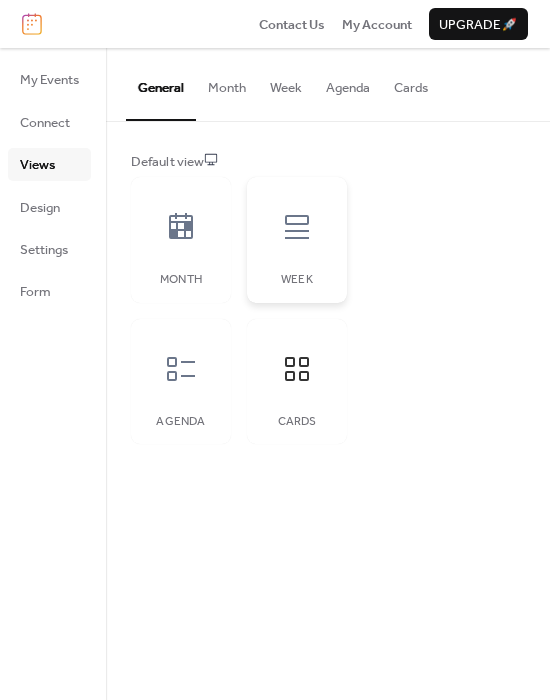 click on "Week" at bounding box center [297, 240] 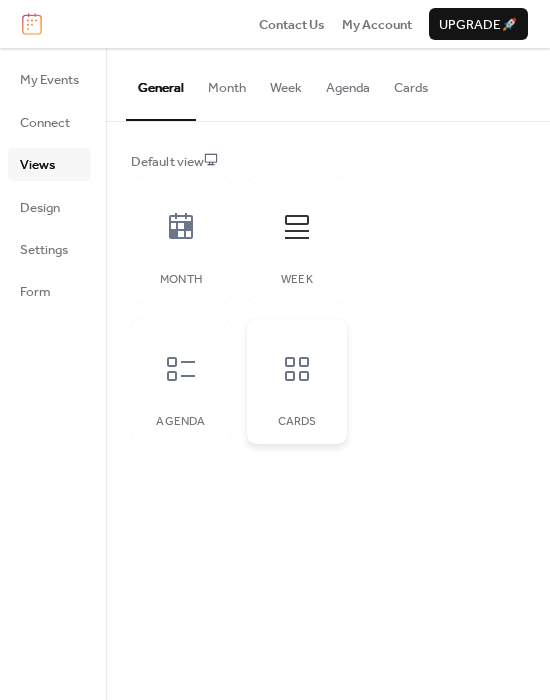 click on "Cards" at bounding box center [297, 382] 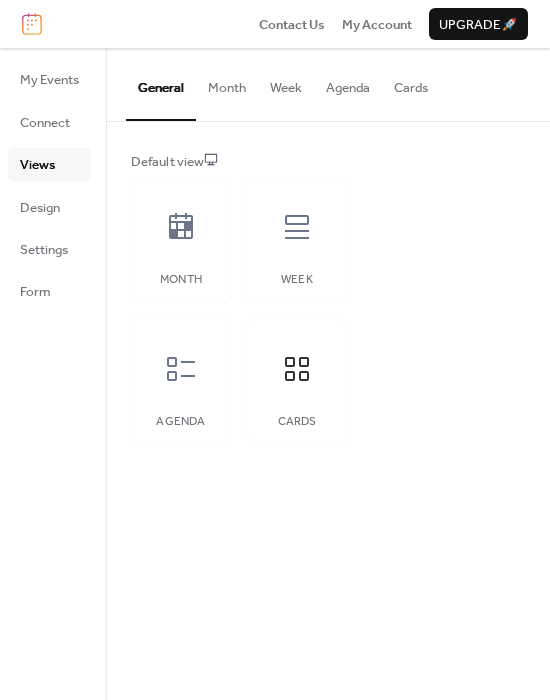 click on "Cards" at bounding box center [411, 83] 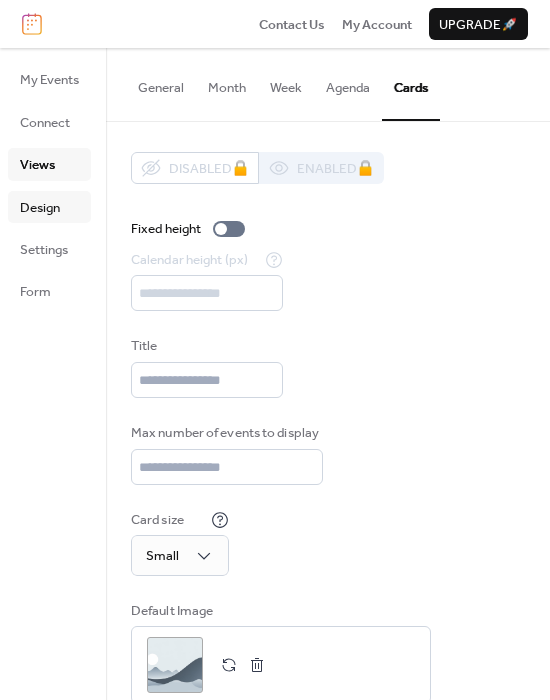 click on "Design" at bounding box center (40, 208) 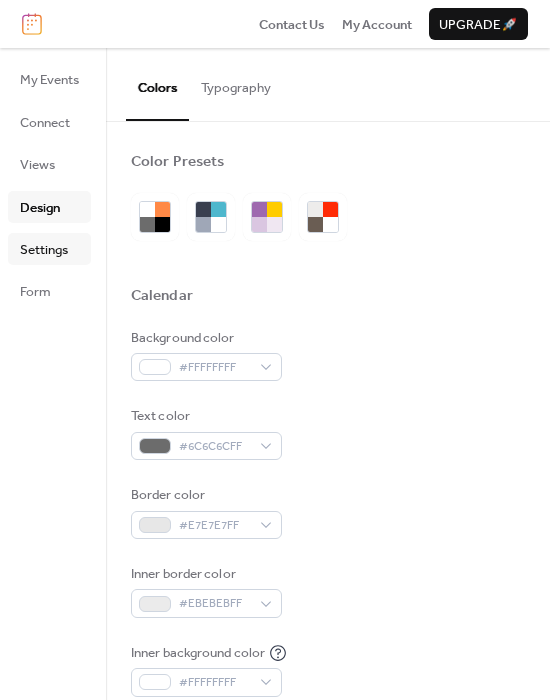 click on "Settings" at bounding box center (44, 250) 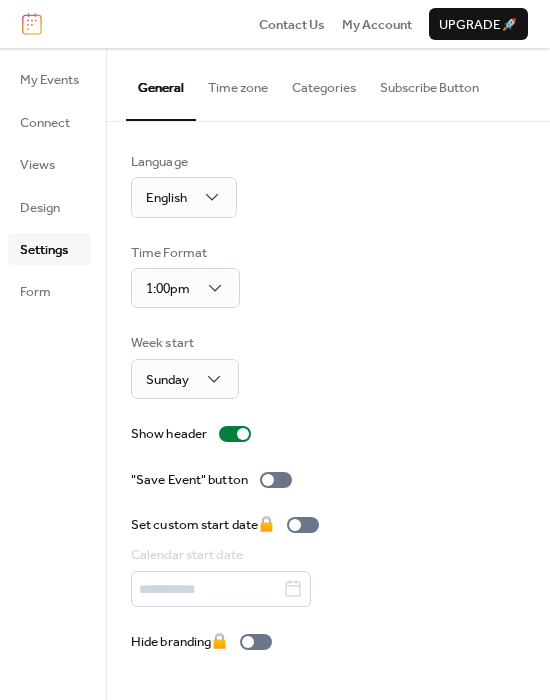 click on "Time zone" at bounding box center (238, 83) 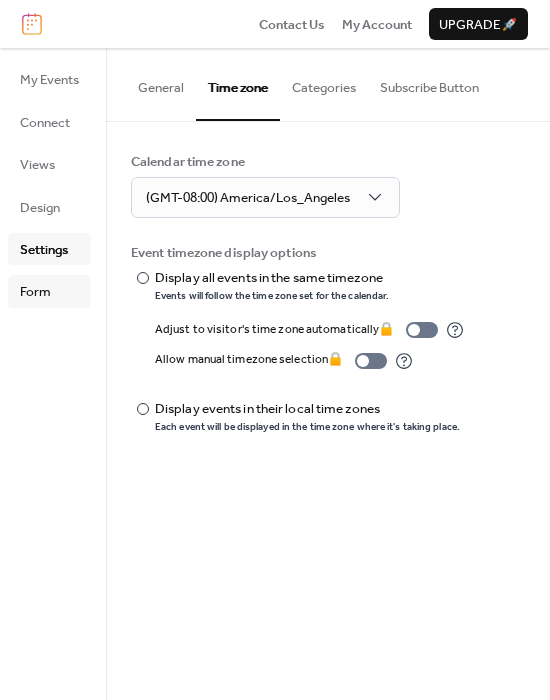 click on "Form" at bounding box center [35, 292] 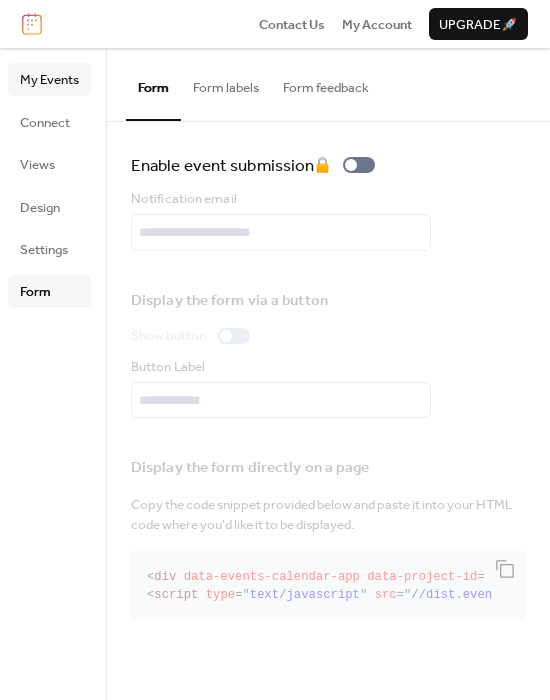 click on "My Events" at bounding box center [49, 80] 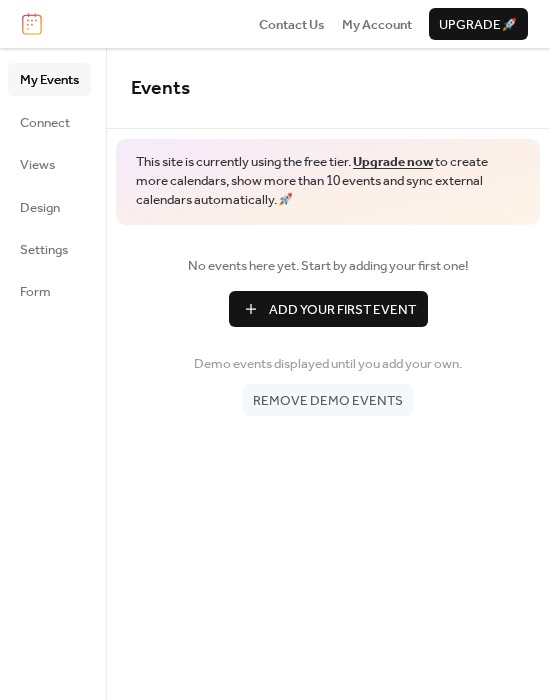 click on "Add Your First Event" at bounding box center [342, 310] 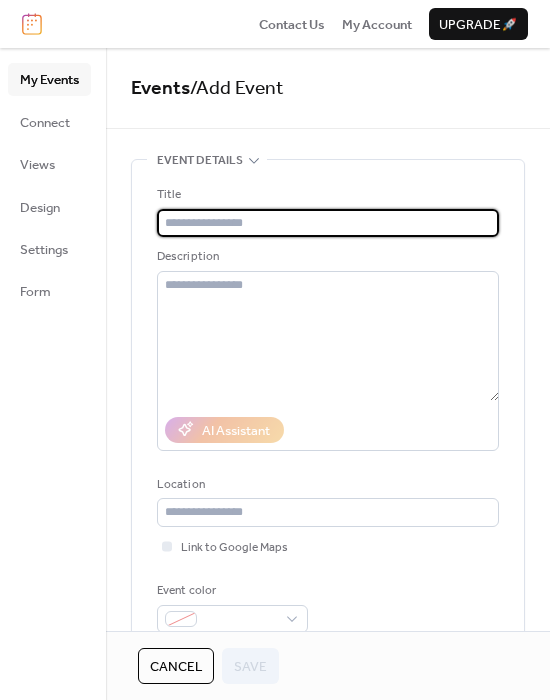click at bounding box center [328, 223] 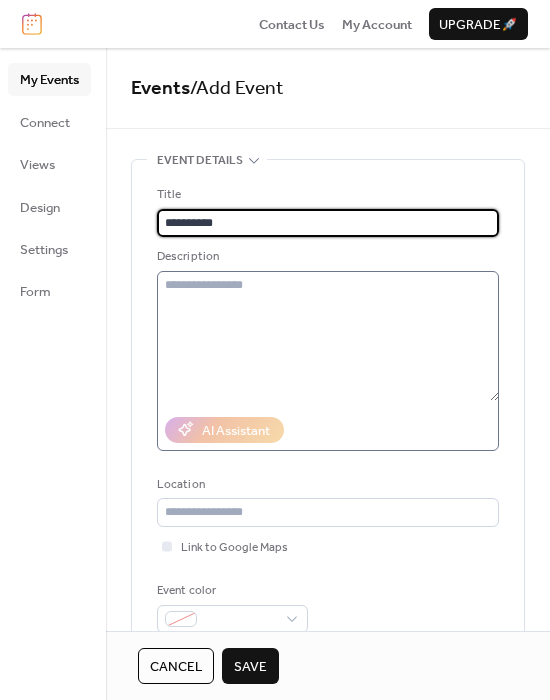 type on "**********" 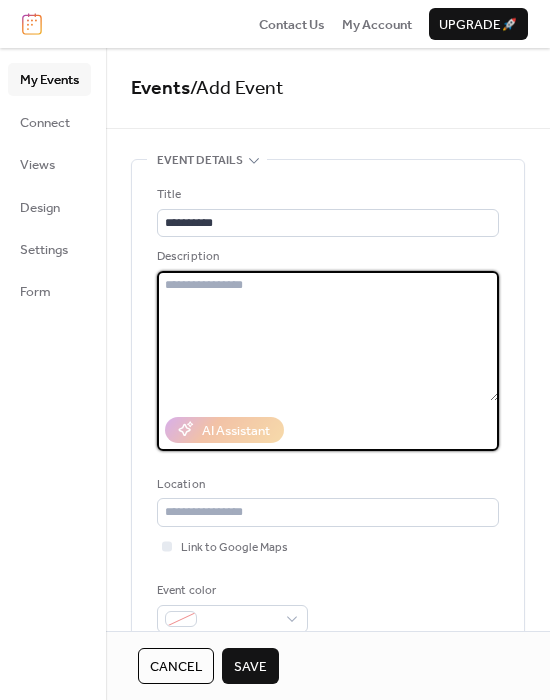 click at bounding box center (328, 336) 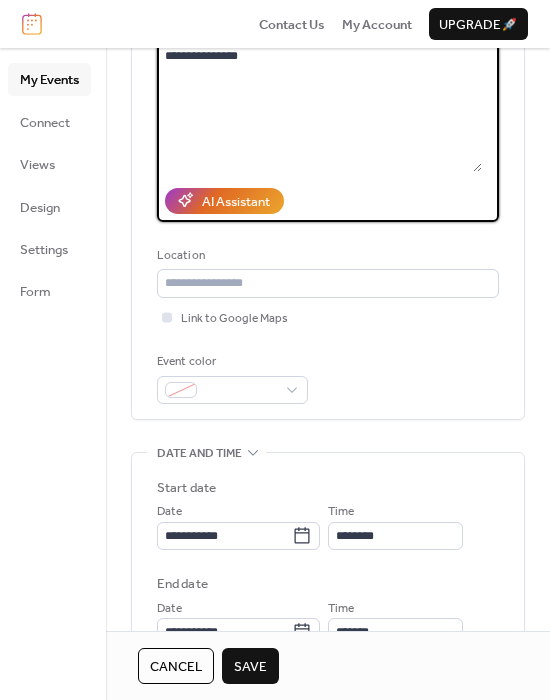 scroll, scrollTop: 300, scrollLeft: 0, axis: vertical 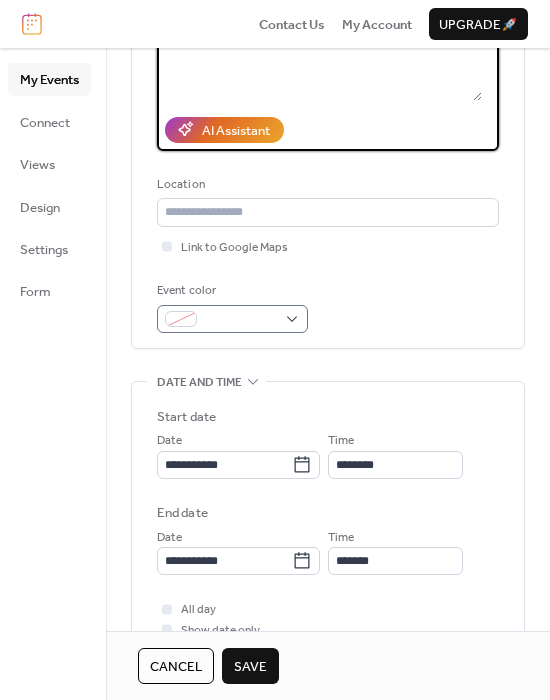 type on "**********" 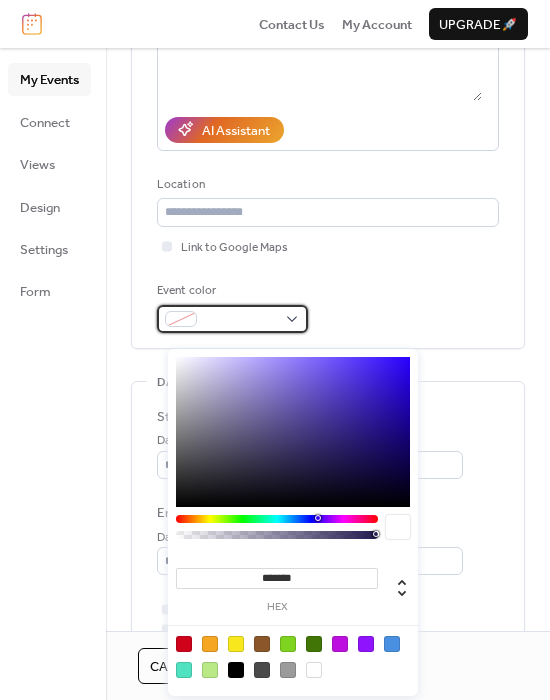 click at bounding box center (240, 320) 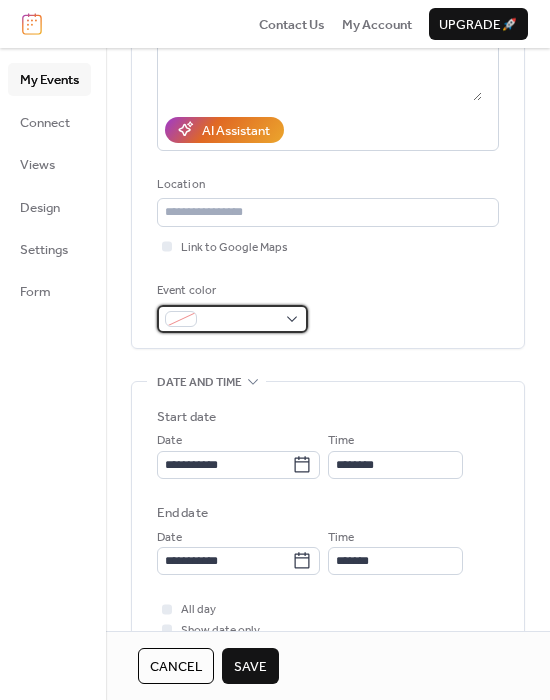 click at bounding box center (240, 320) 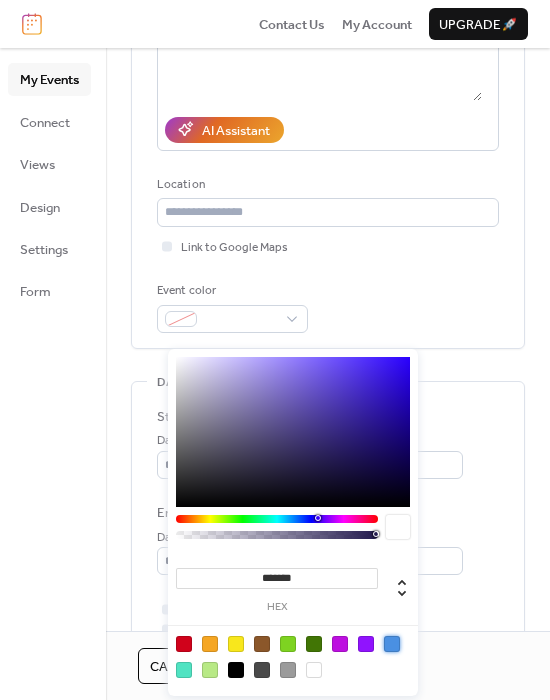 click at bounding box center [392, 644] 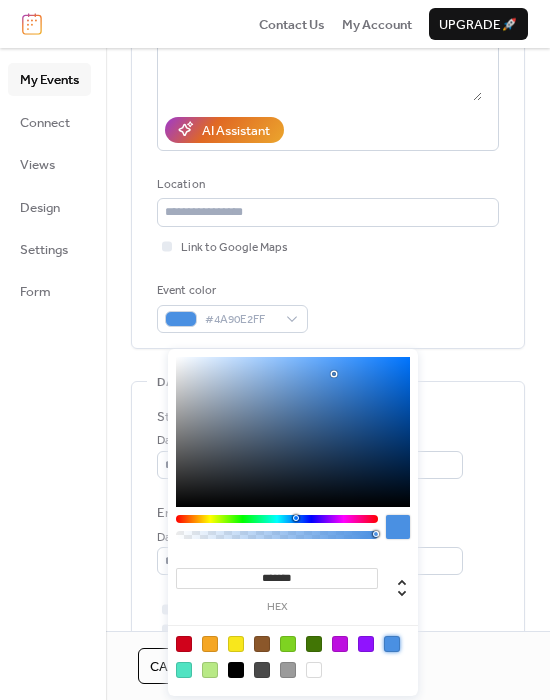 click on "Start date" at bounding box center (328, 417) 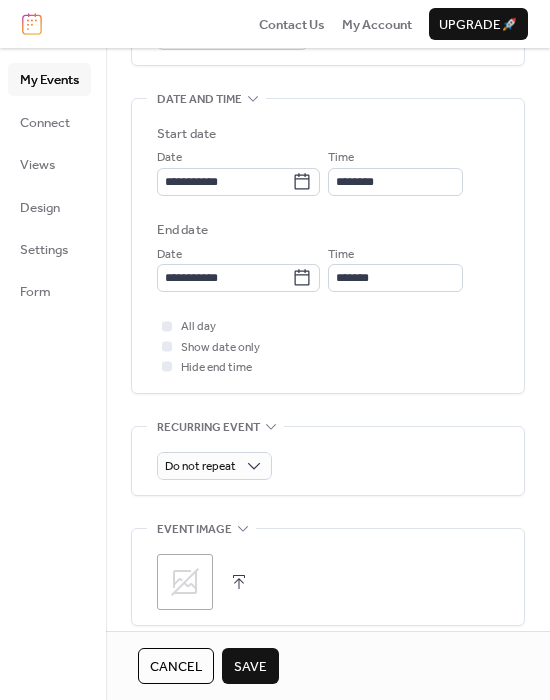 scroll, scrollTop: 600, scrollLeft: 0, axis: vertical 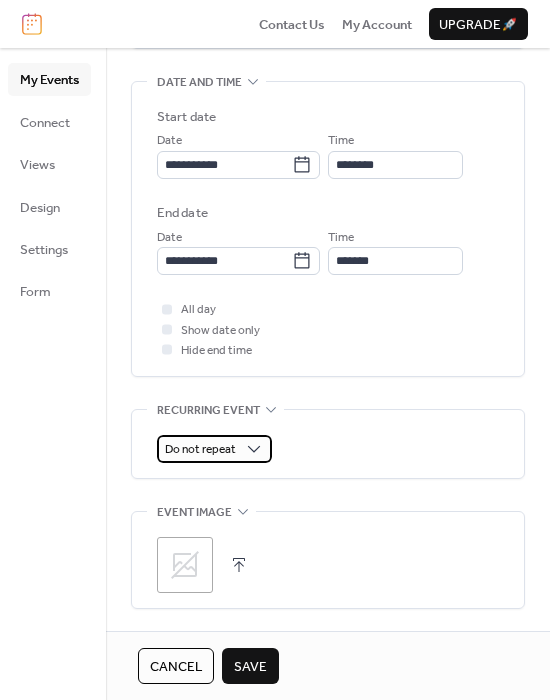click on "Do not repeat" at bounding box center (200, 449) 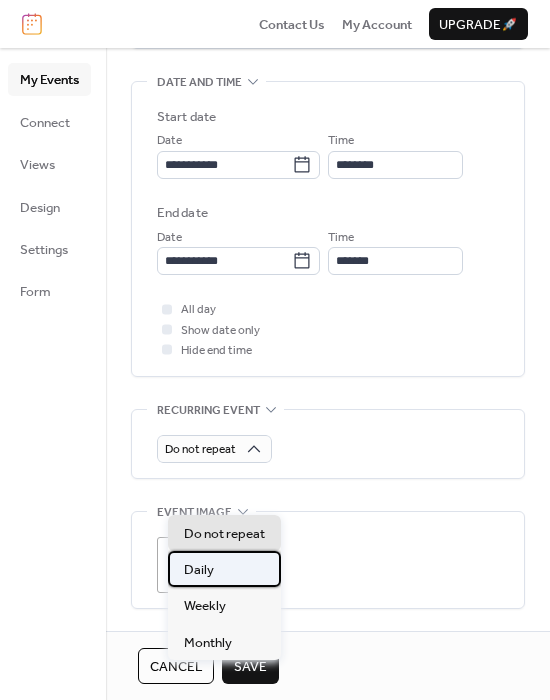 click on "Daily" at bounding box center (224, 569) 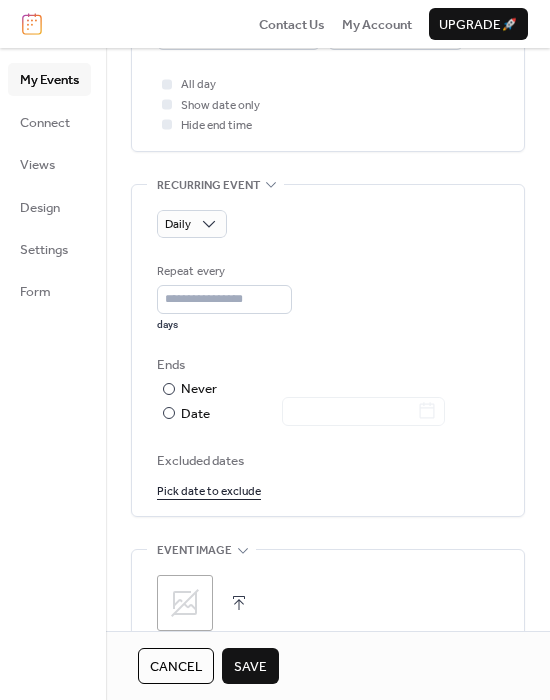 scroll, scrollTop: 900, scrollLeft: 0, axis: vertical 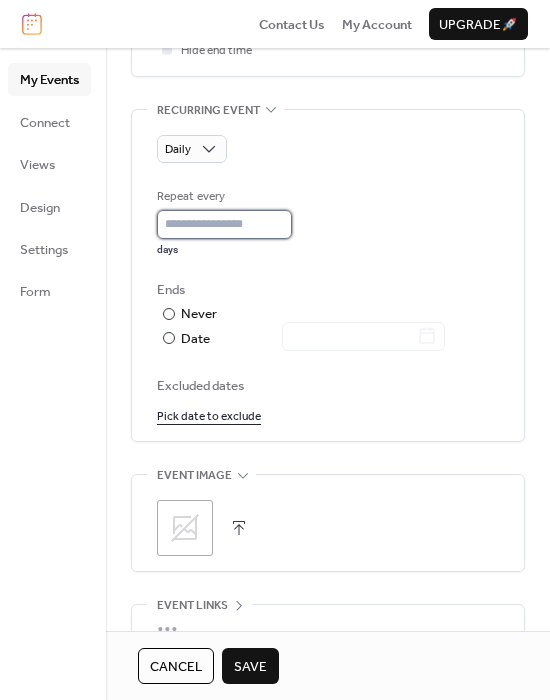 type on "*" 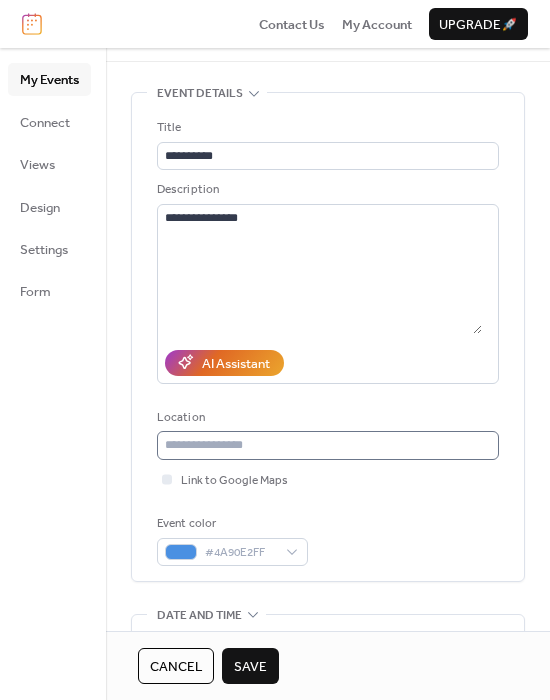 scroll, scrollTop: 0, scrollLeft: 0, axis: both 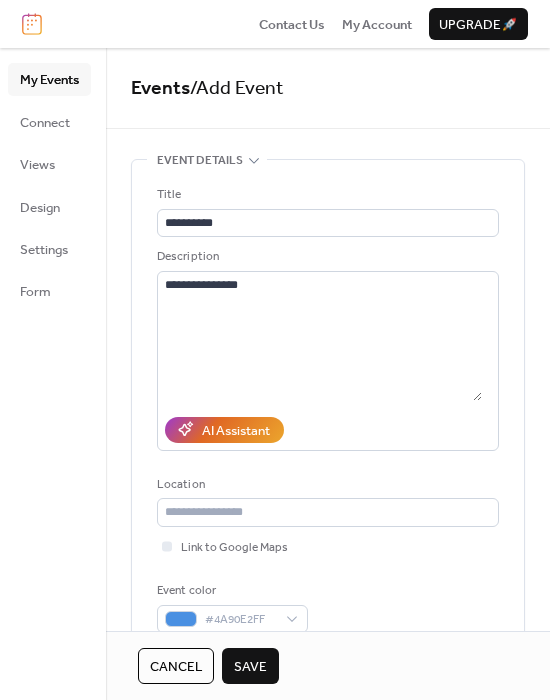 click on "Save" at bounding box center [250, 666] 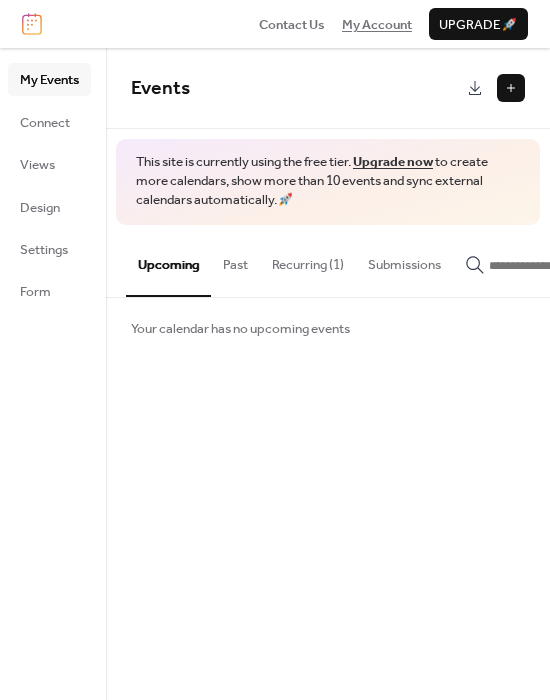click on "My Account" at bounding box center [377, 25] 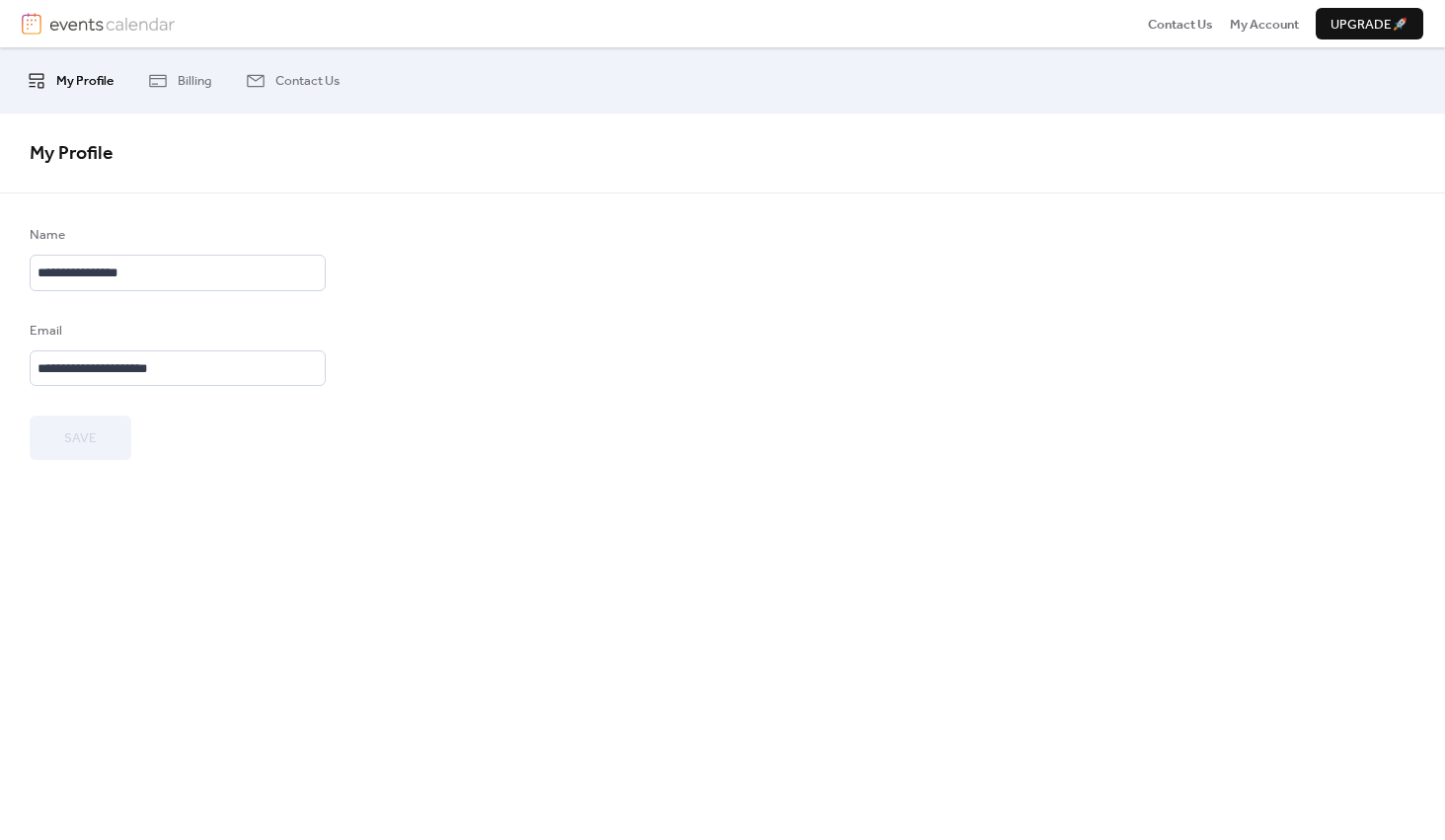scroll, scrollTop: 0, scrollLeft: 0, axis: both 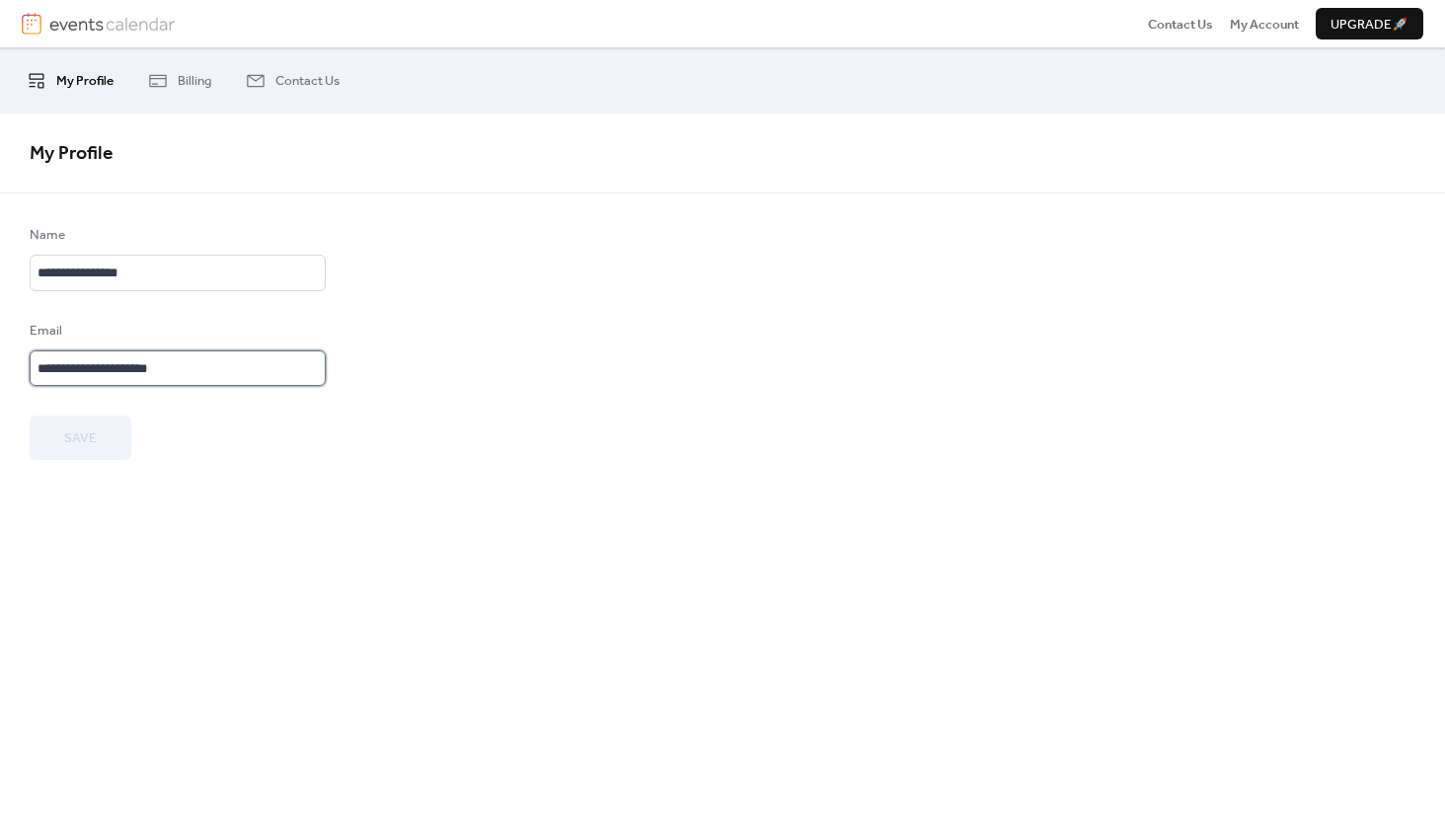 click on "**********" at bounding box center [178, 368] 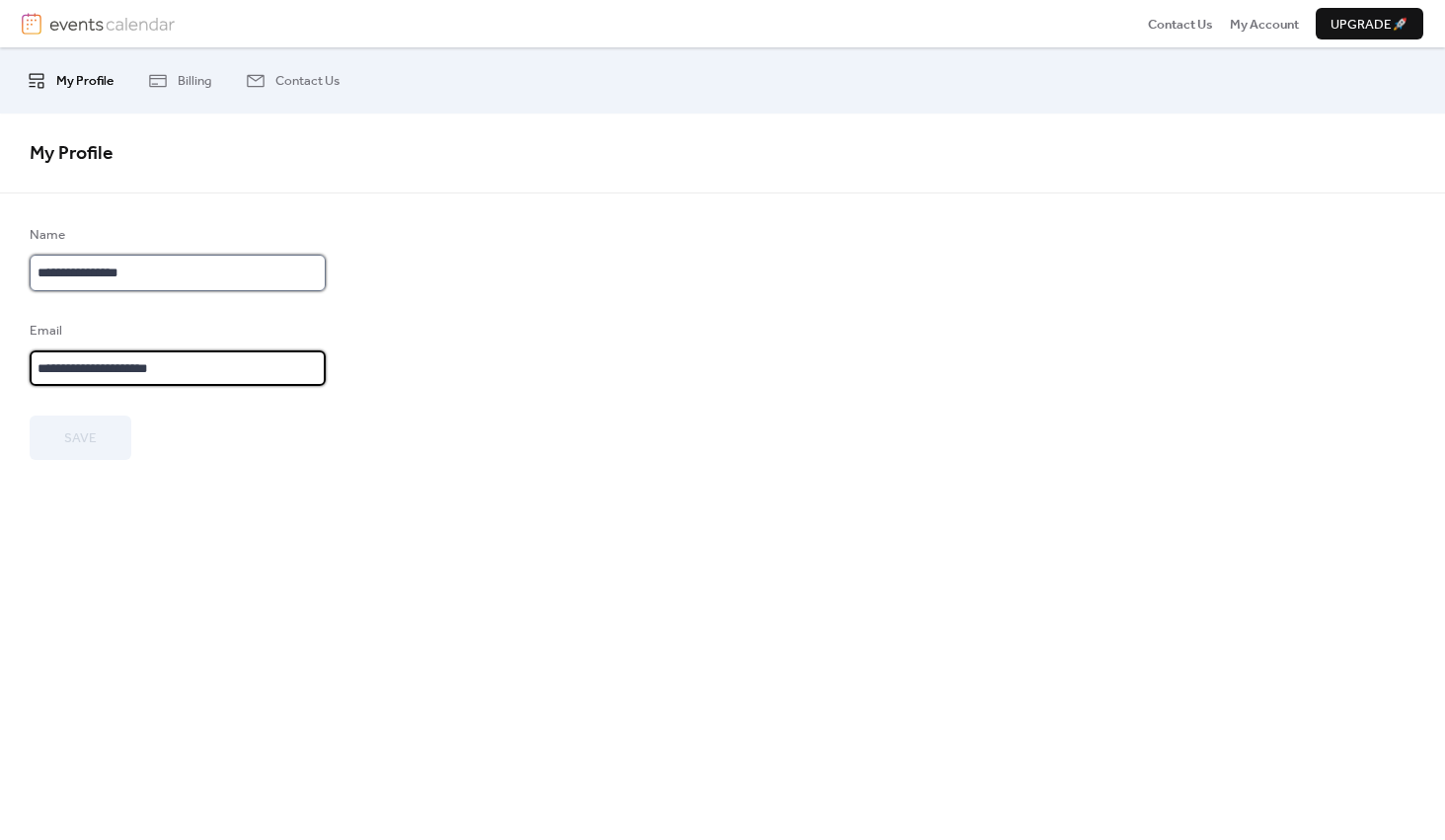 click on "**********" at bounding box center (178, 272) 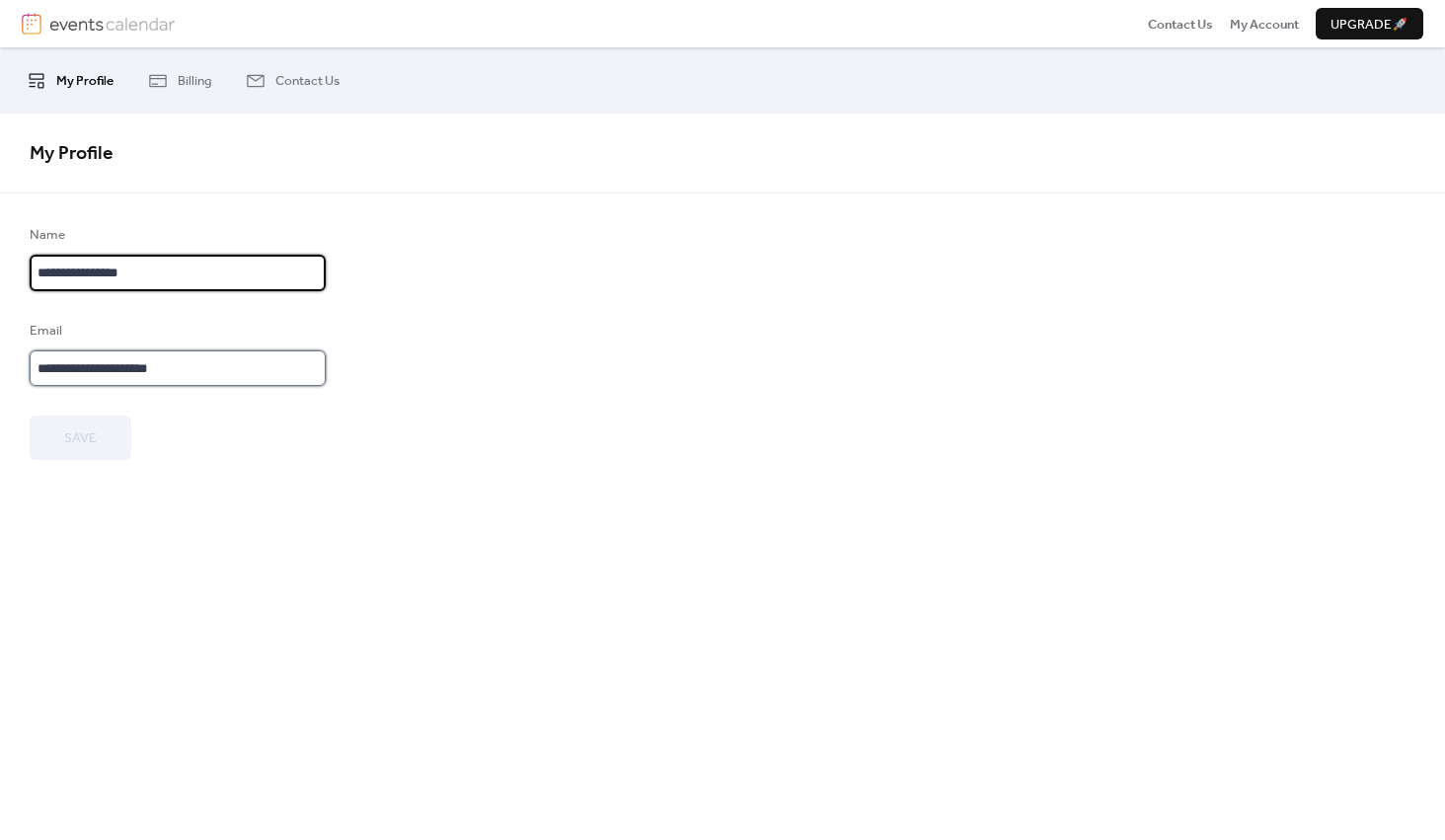 click on "**********" at bounding box center (178, 368) 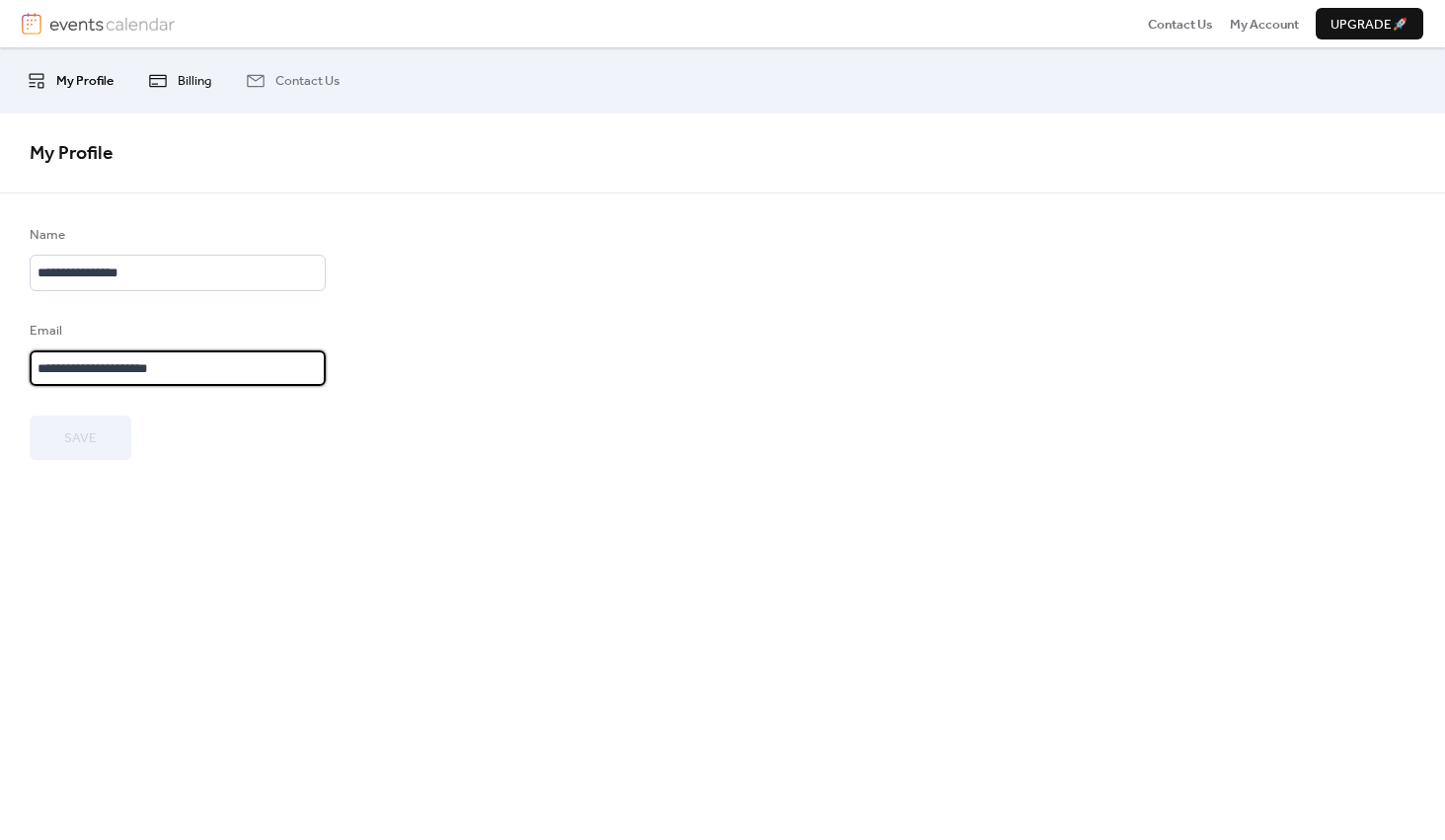 click on "Billing" at bounding box center (194, 81) 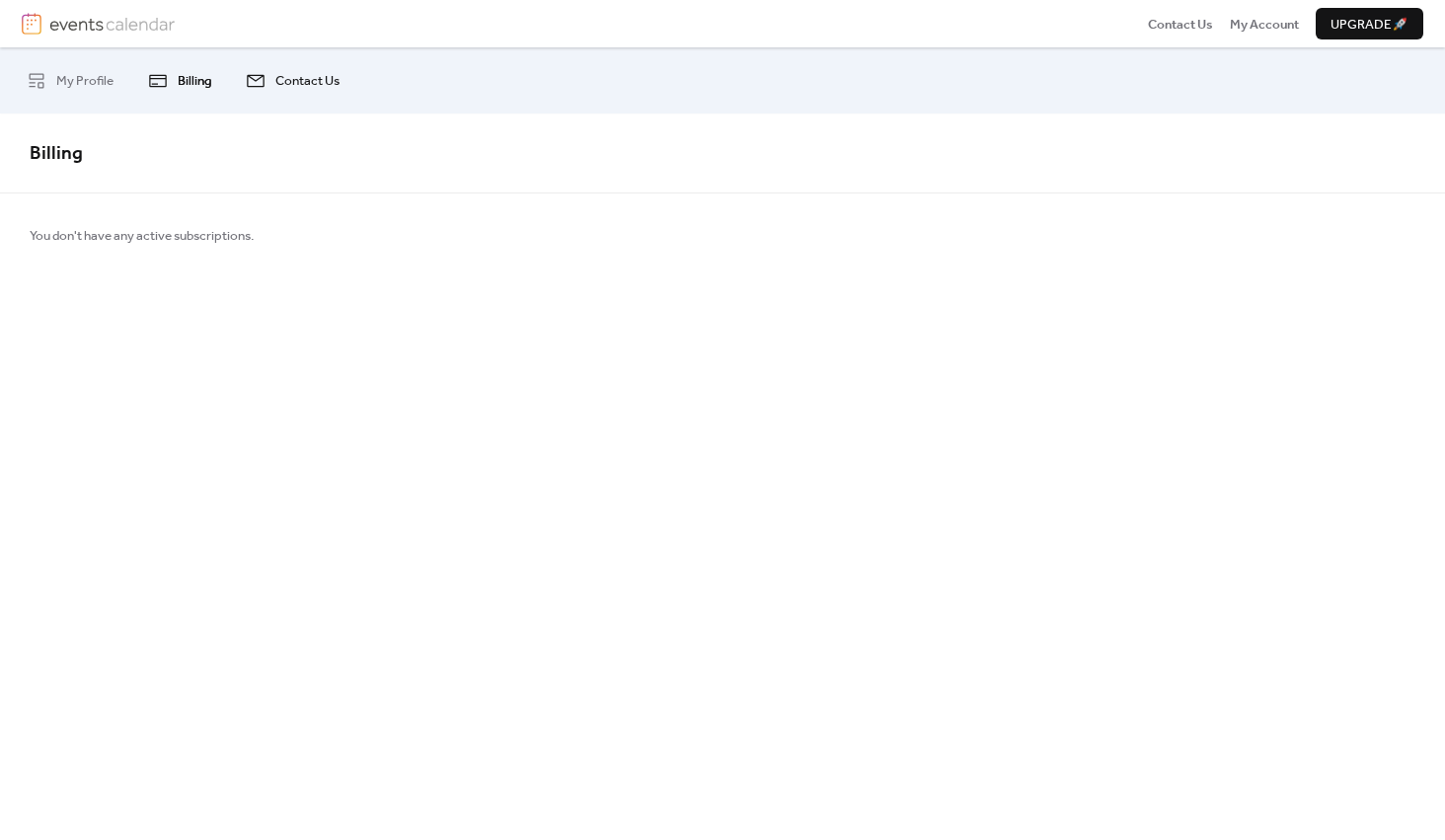 click on "Contact Us" at bounding box center [307, 81] 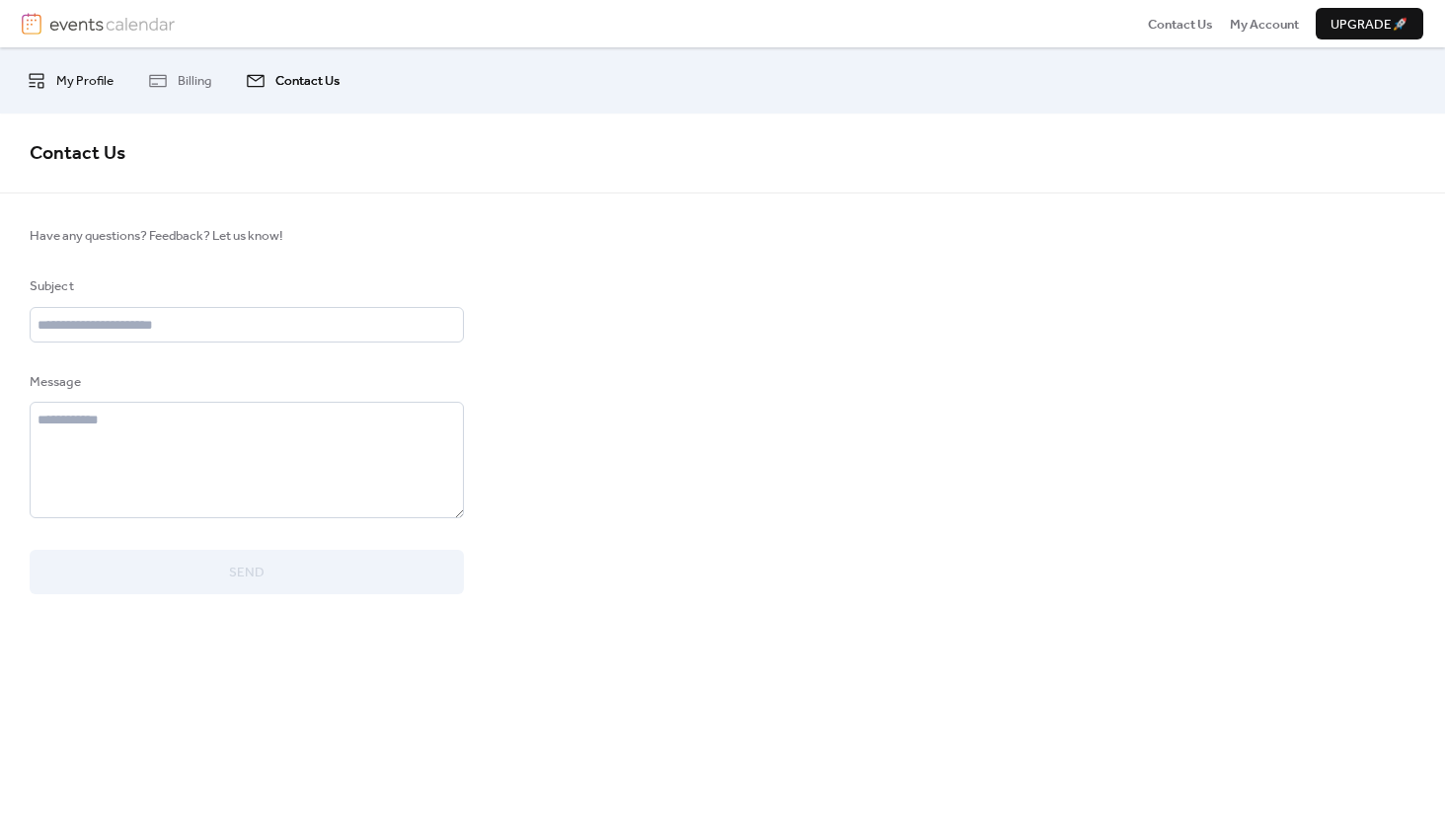 click on "My Profile" at bounding box center [85, 81] 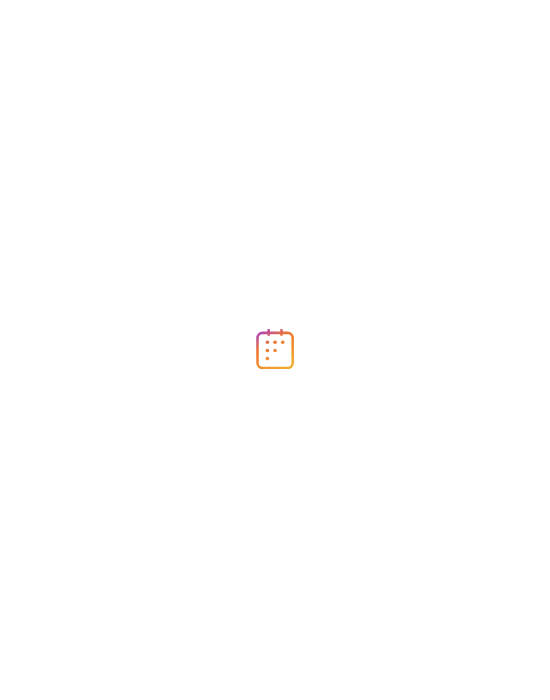 scroll, scrollTop: 0, scrollLeft: 0, axis: both 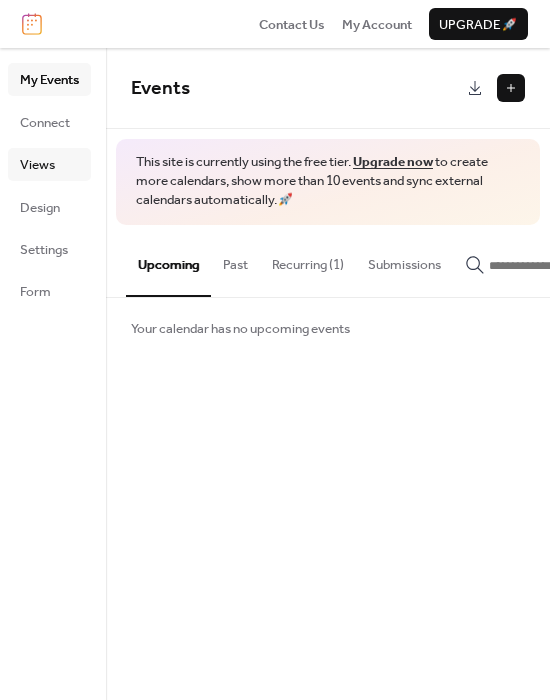 click on "Views" at bounding box center [37, 165] 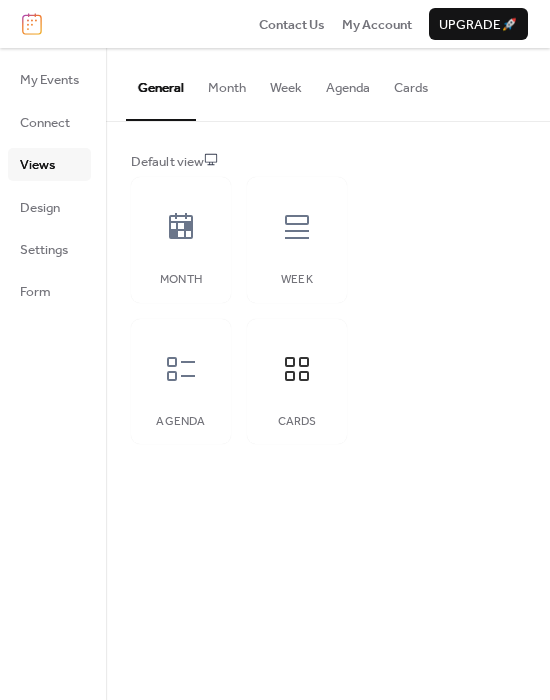 click on "Cards" at bounding box center (411, 83) 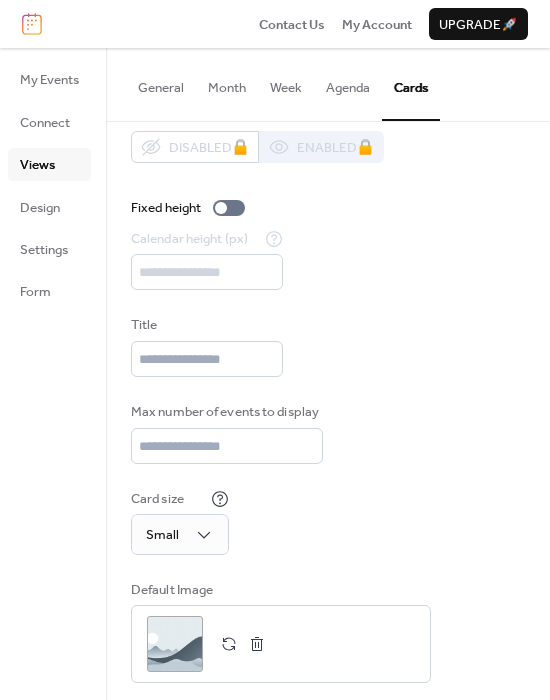 scroll, scrollTop: 34, scrollLeft: 0, axis: vertical 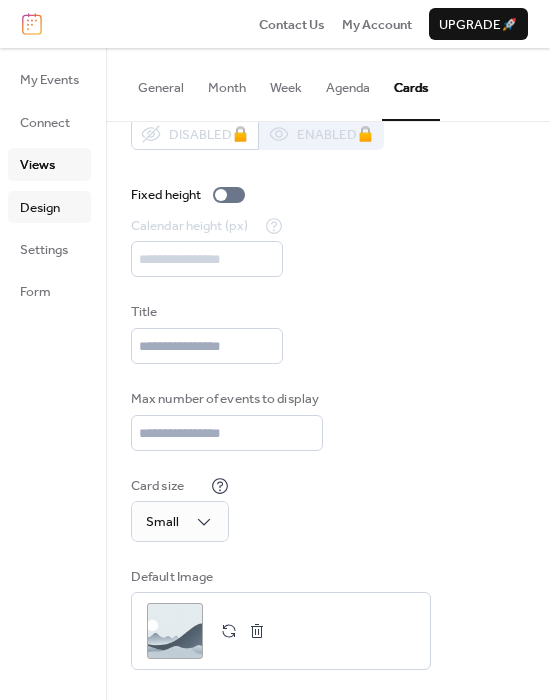 click on "Design" at bounding box center [40, 208] 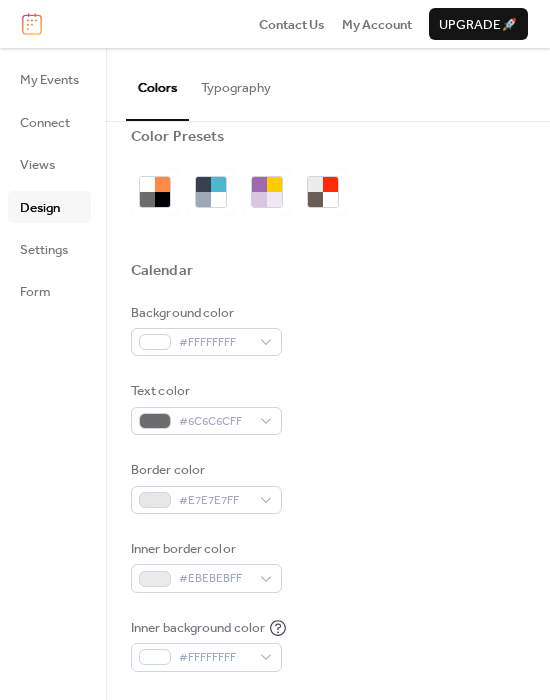 scroll, scrollTop: 0, scrollLeft: 0, axis: both 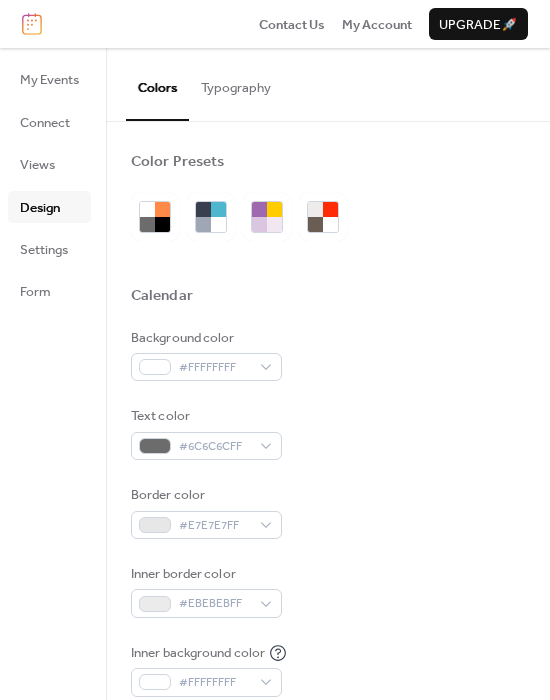 click on "Typography" at bounding box center (236, 83) 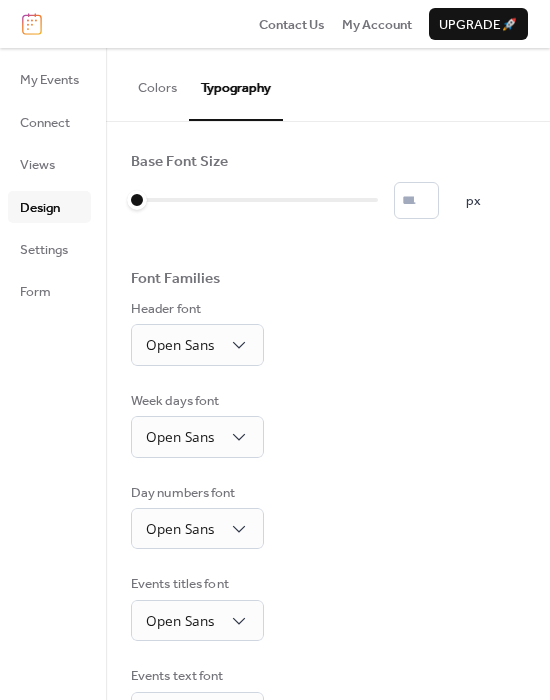 click on "Colors" at bounding box center (157, 83) 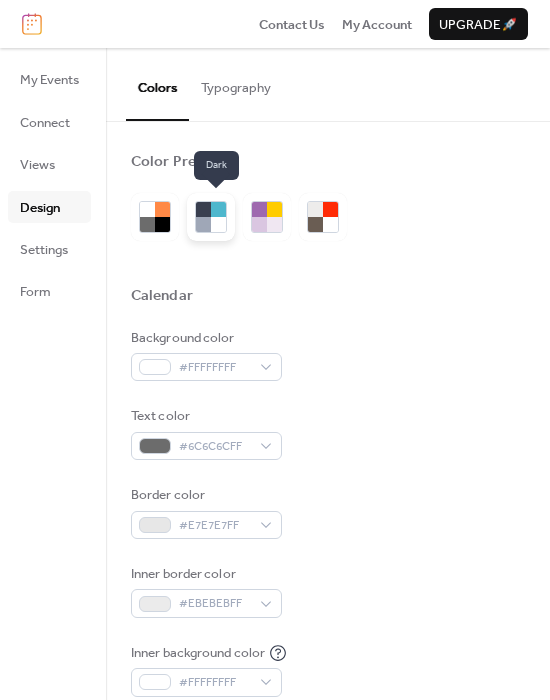 click at bounding box center (203, 224) 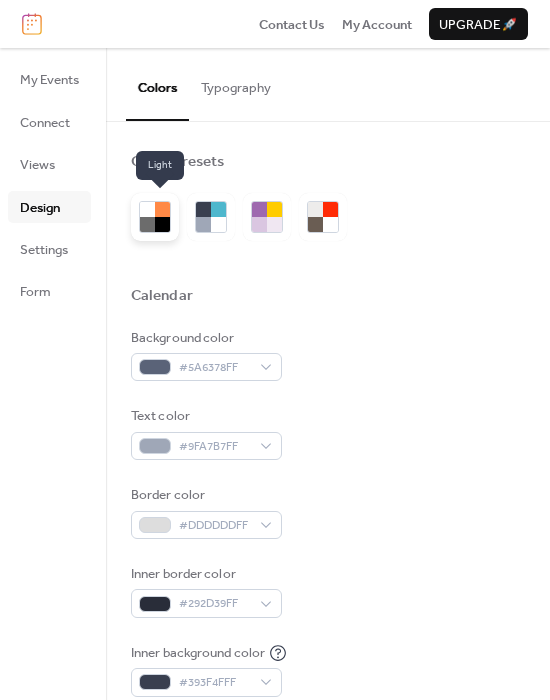 click at bounding box center (147, 209) 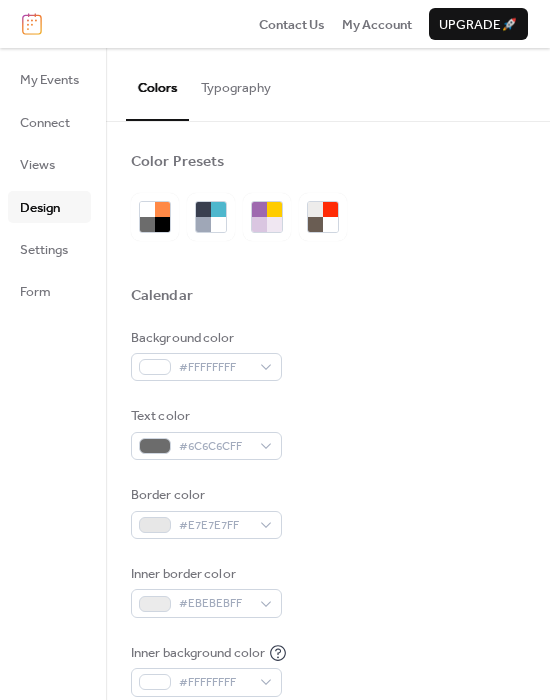 click on "Typography" at bounding box center [236, 83] 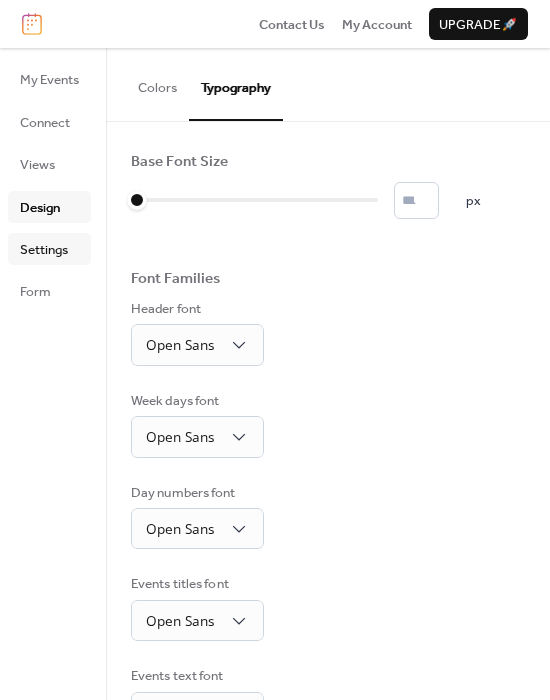 click on "Settings" at bounding box center (44, 250) 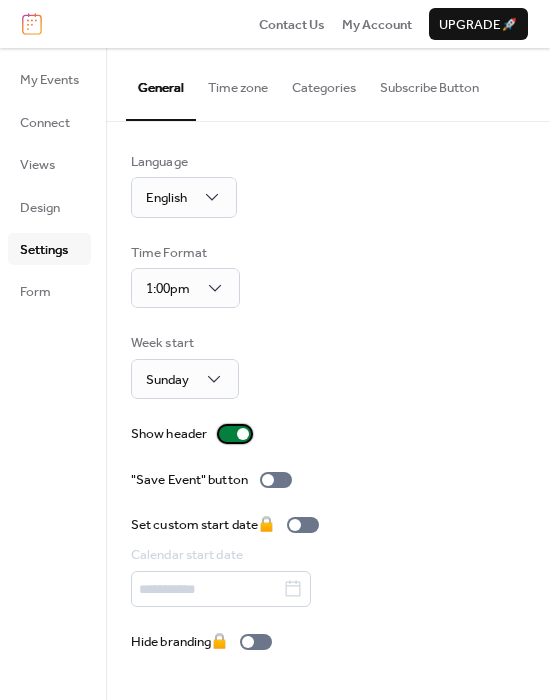 click at bounding box center [235, 434] 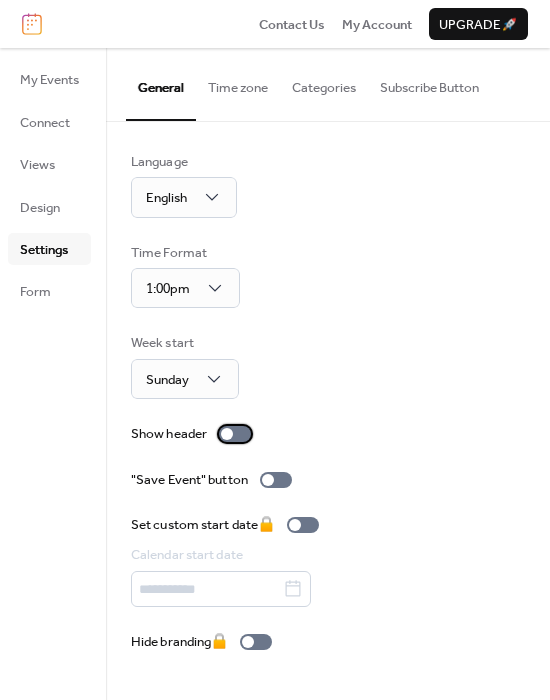click at bounding box center [235, 434] 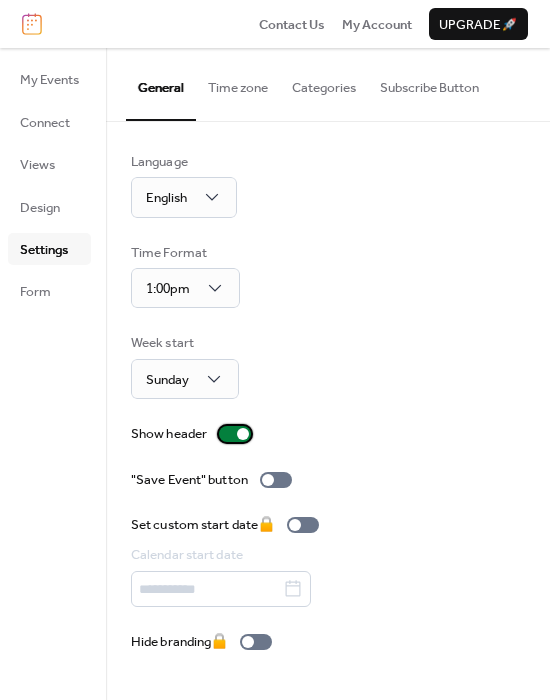 click at bounding box center [243, 434] 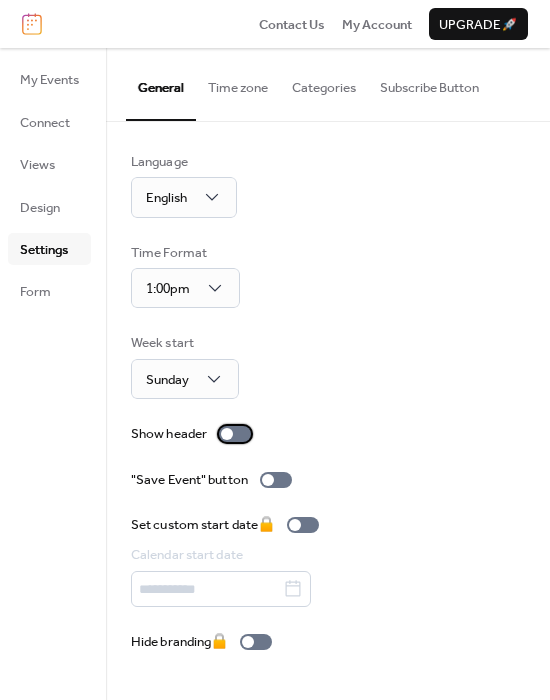 click at bounding box center [235, 434] 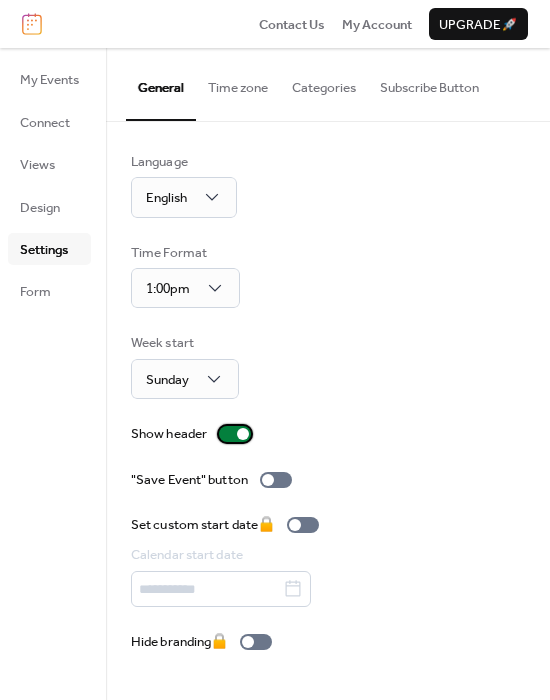 click at bounding box center [243, 434] 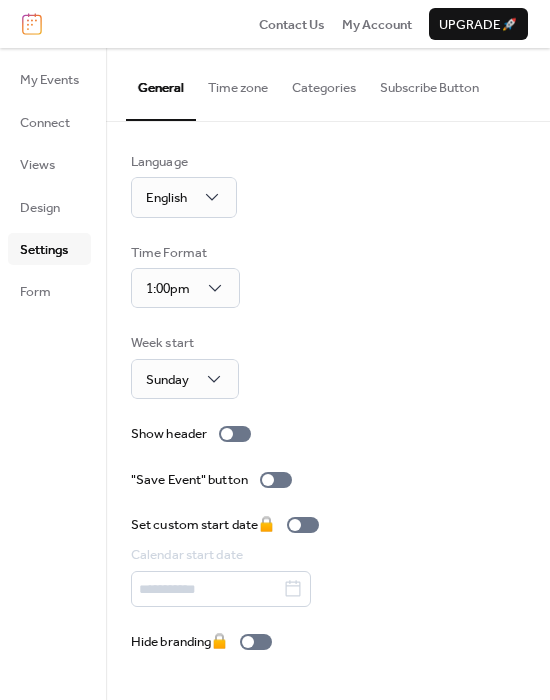 click on "Time zone" at bounding box center (238, 83) 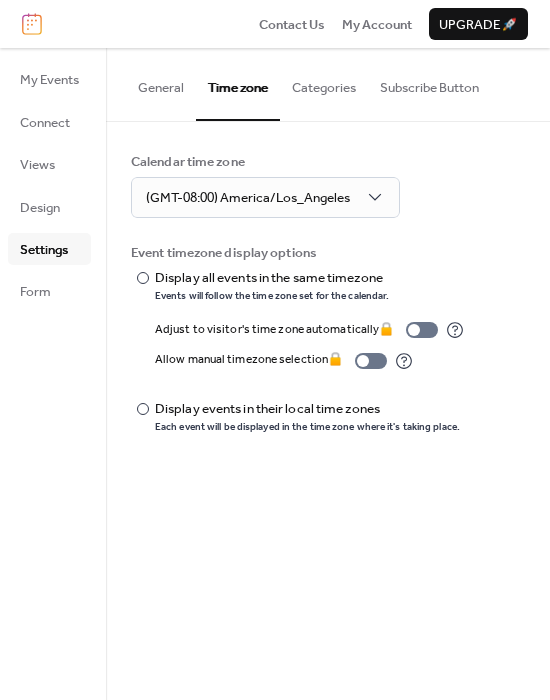 click on "Categories" at bounding box center (324, 83) 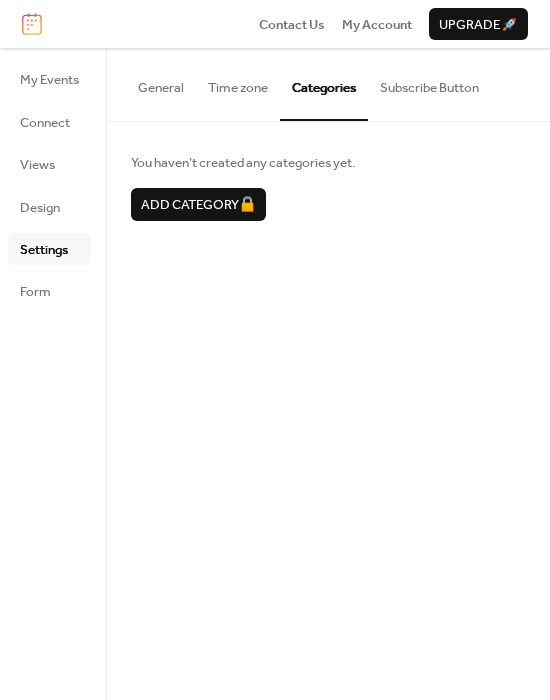 click on "Subscribe Button" at bounding box center [429, 83] 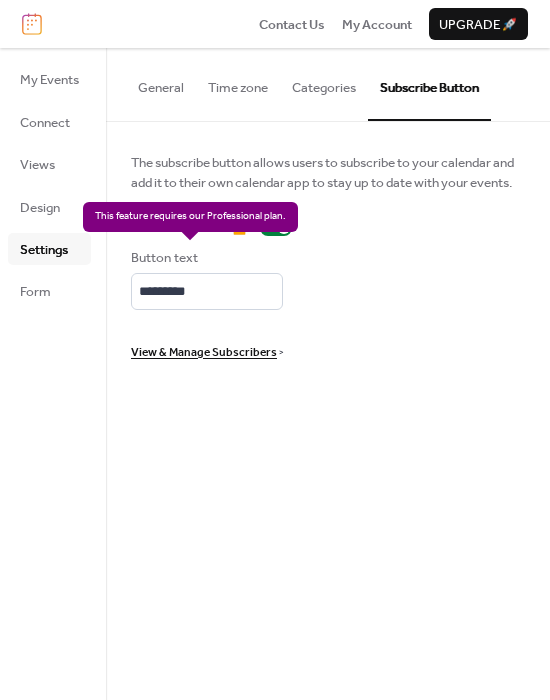 click on "Subscribe button  🔒" at bounding box center (215, 228) 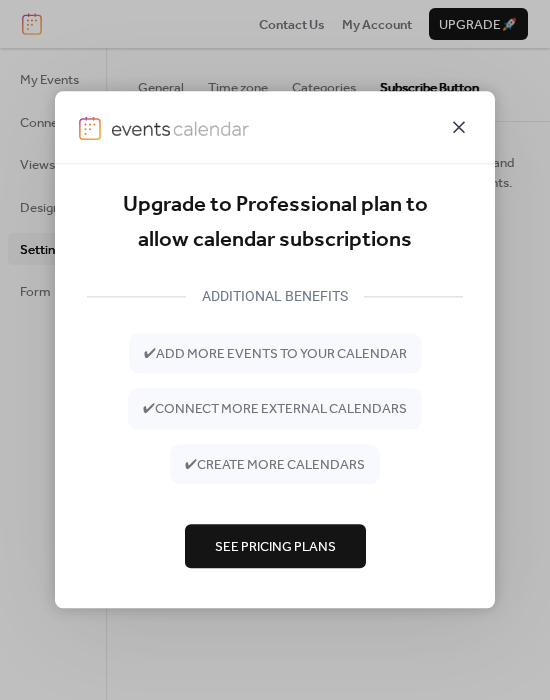click 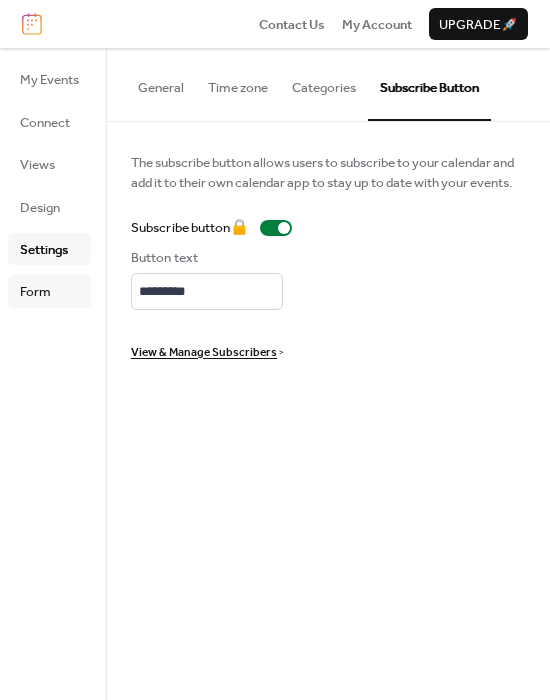 click on "Form" at bounding box center [49, 291] 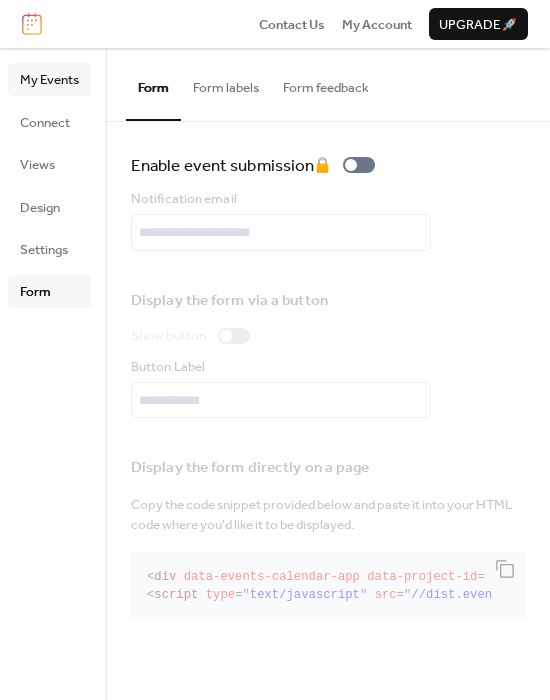 click on "My Events" at bounding box center (49, 80) 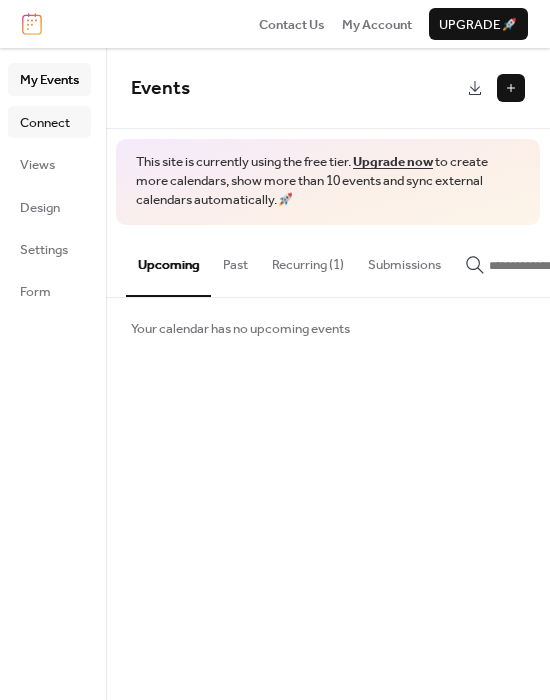 click on "Connect" at bounding box center (45, 123) 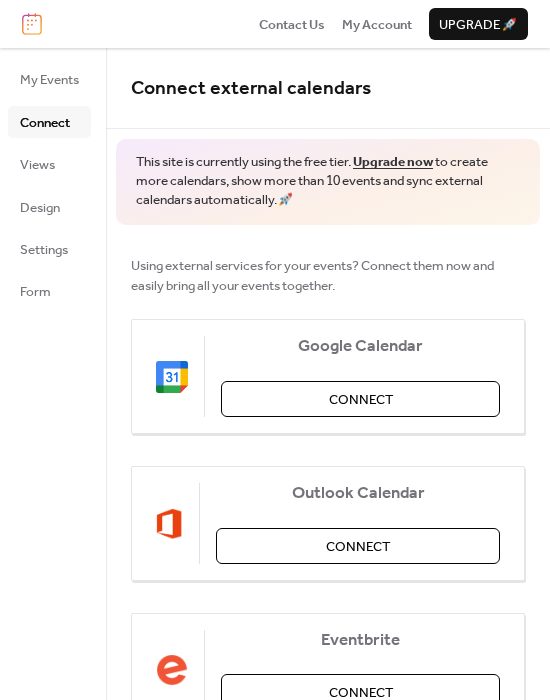 click on "My Events" at bounding box center (49, 80) 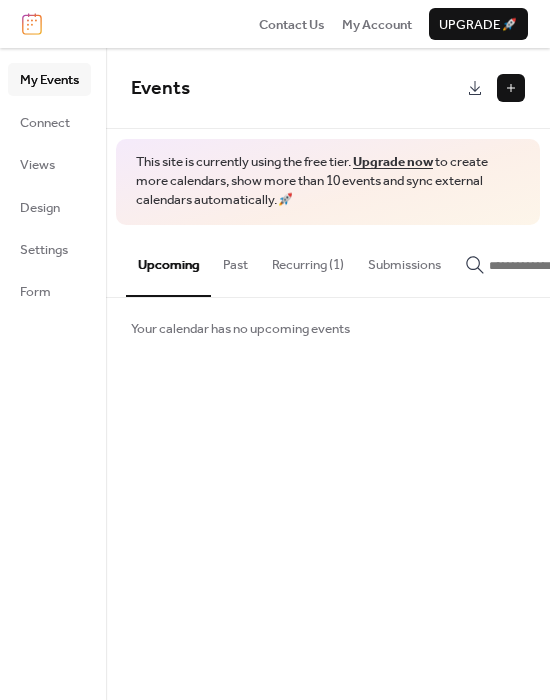 click on "Recurring (1)" at bounding box center [308, 260] 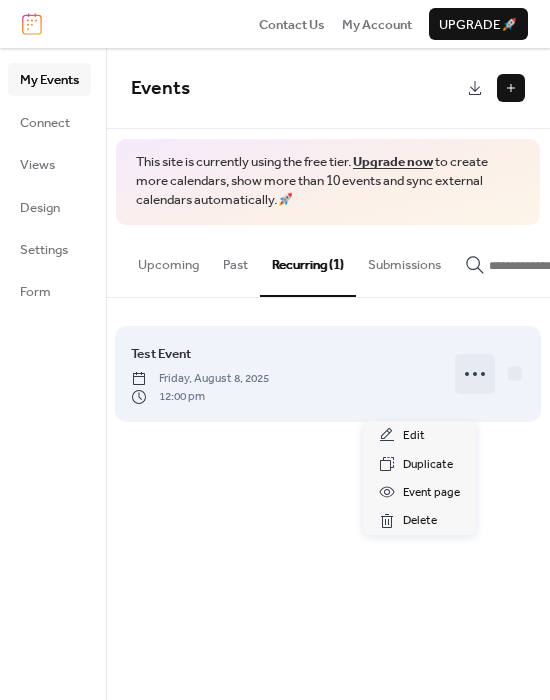 click at bounding box center [475, 374] 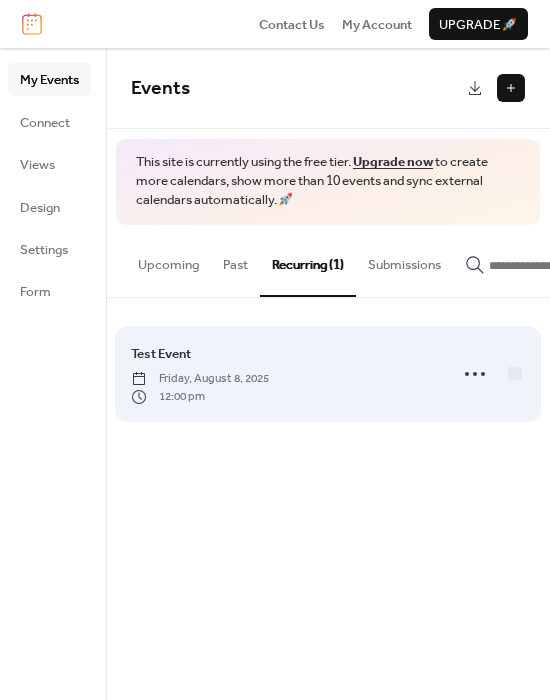 click on "12:00 pm" at bounding box center (200, 397) 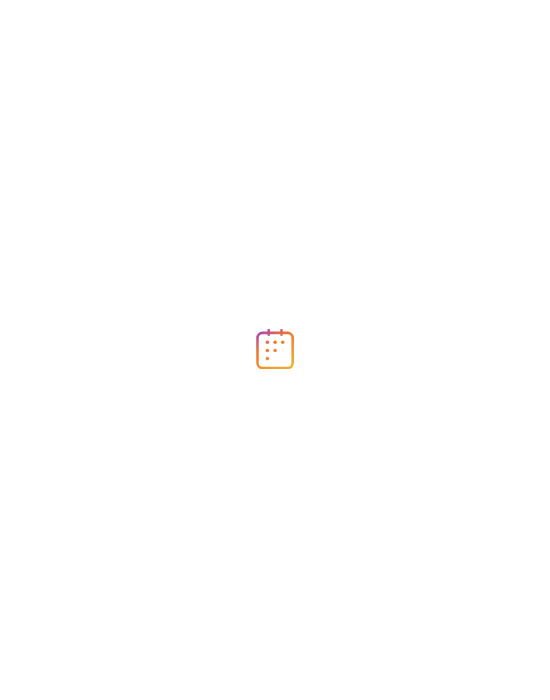 scroll, scrollTop: 0, scrollLeft: 0, axis: both 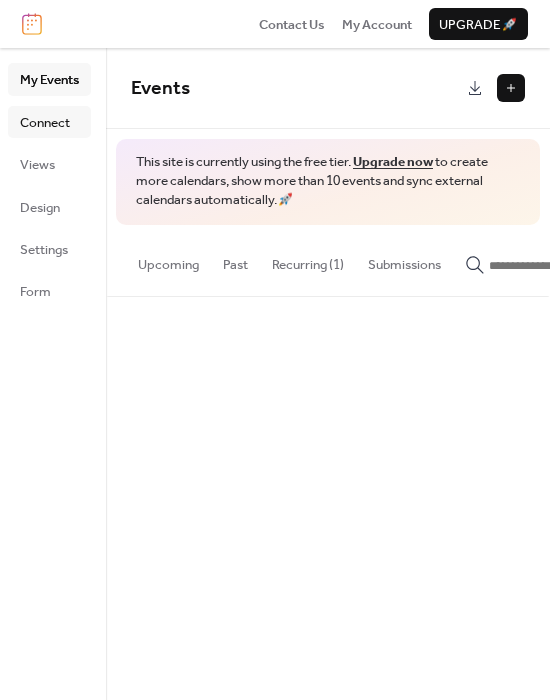 click on "Connect" at bounding box center (45, 123) 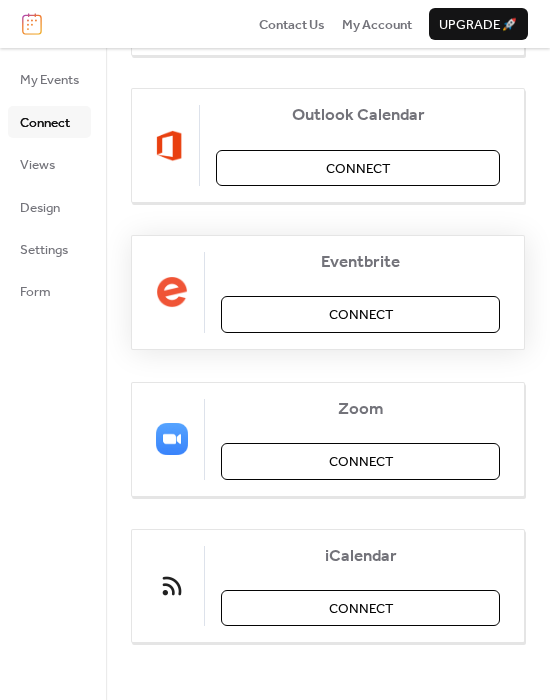 scroll, scrollTop: 391, scrollLeft: 0, axis: vertical 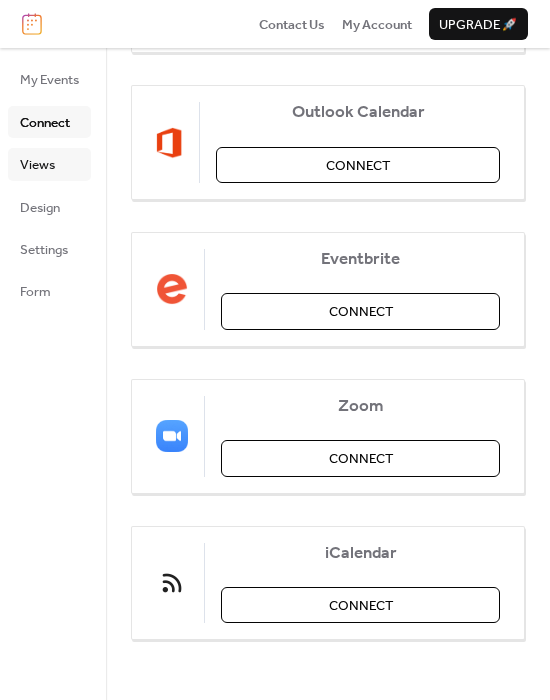 click on "Views" at bounding box center (49, 164) 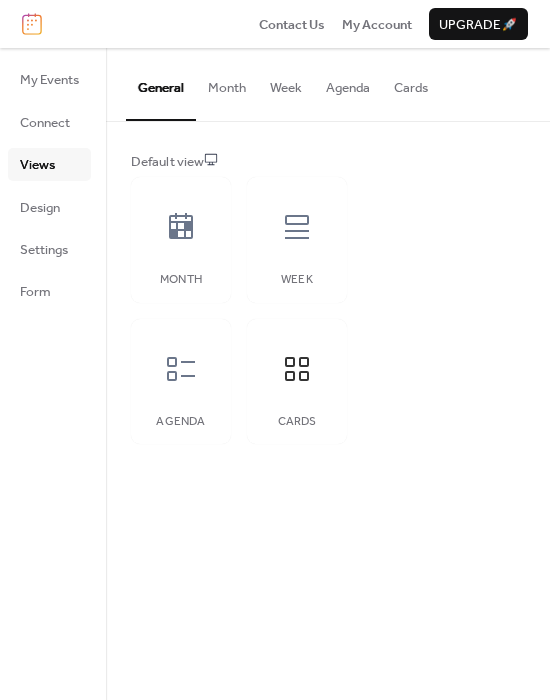 click on "Month" at bounding box center (227, 83) 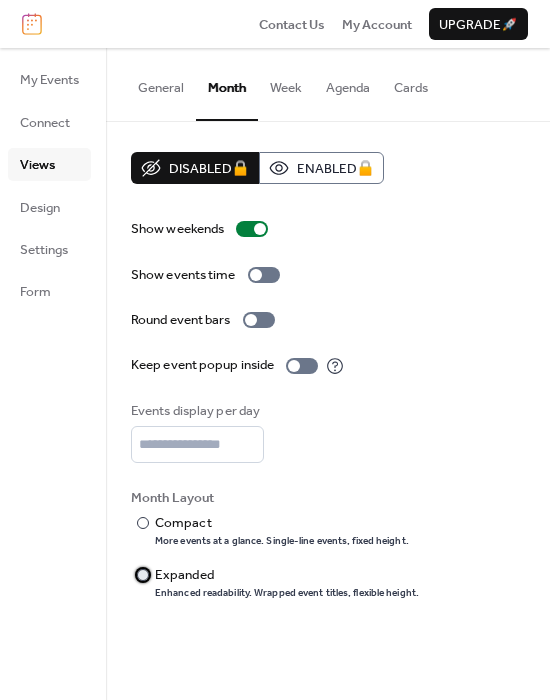 click on "Expanded" at bounding box center (285, 575) 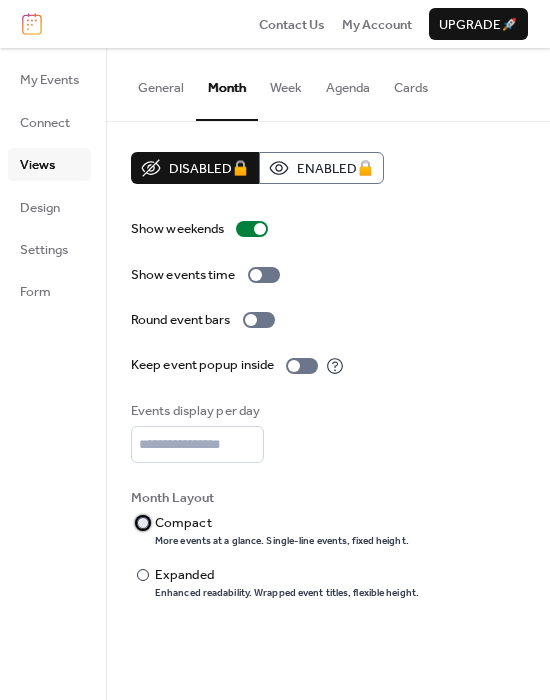 click on "More events at a glance. Single-line events, fixed height." at bounding box center [282, 542] 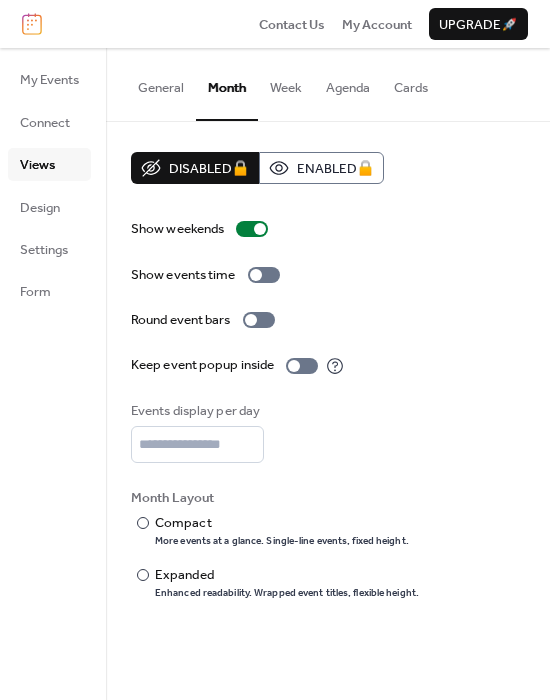 click on "Cards" at bounding box center (411, 83) 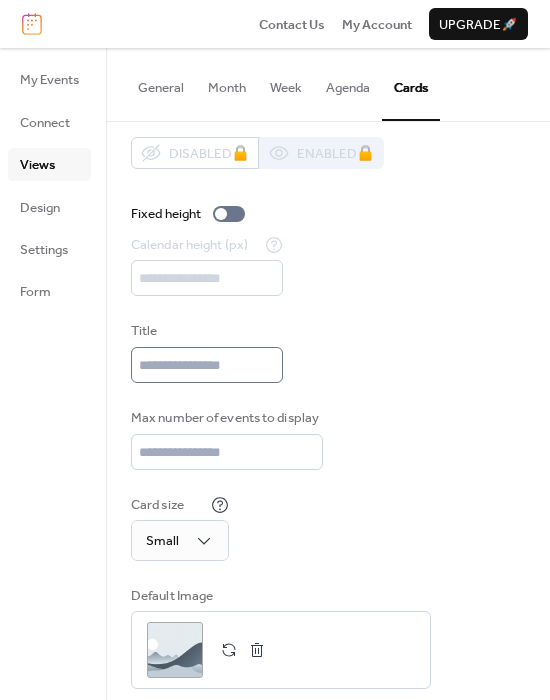 scroll, scrollTop: 34, scrollLeft: 0, axis: vertical 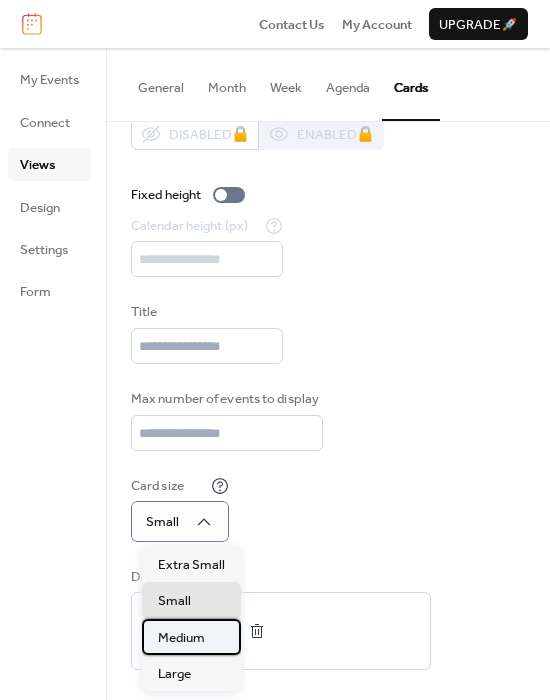 click on "Medium" at bounding box center (181, 638) 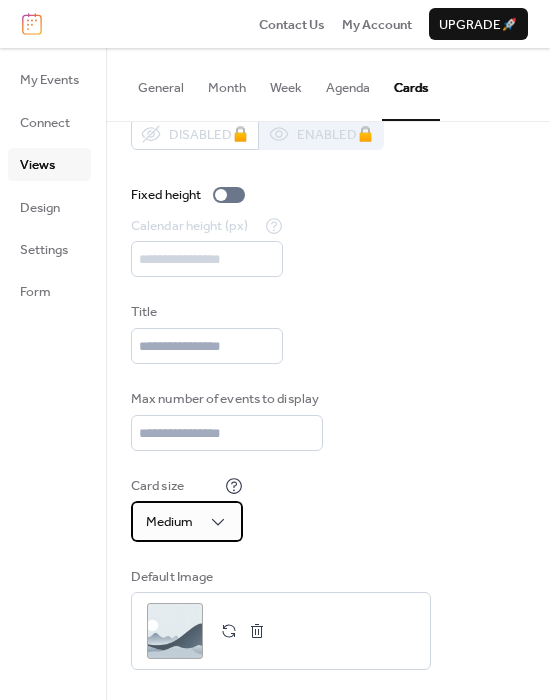 click on "Medium" at bounding box center (187, 521) 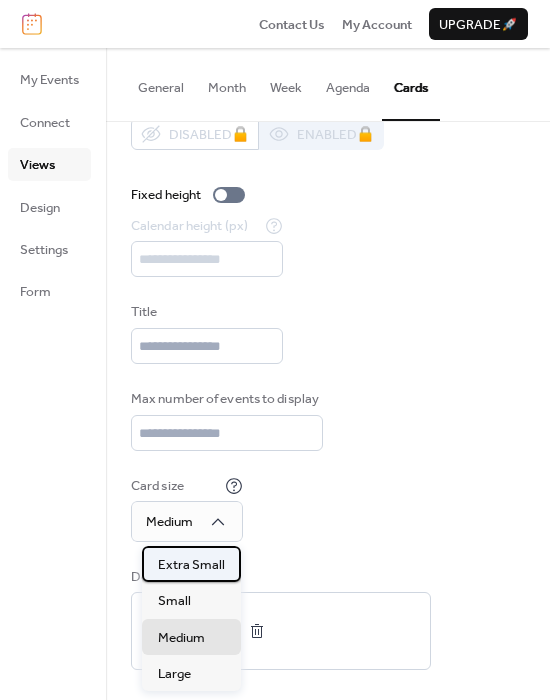 click on "Extra Small" at bounding box center (191, 565) 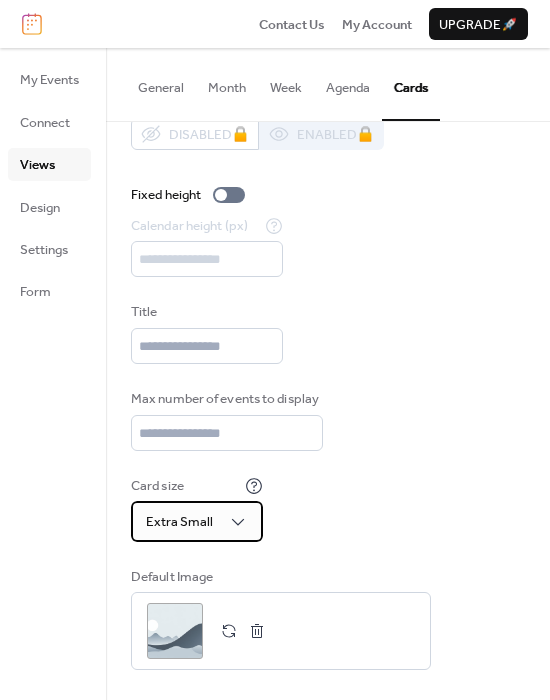 click on "Extra Small" at bounding box center [179, 522] 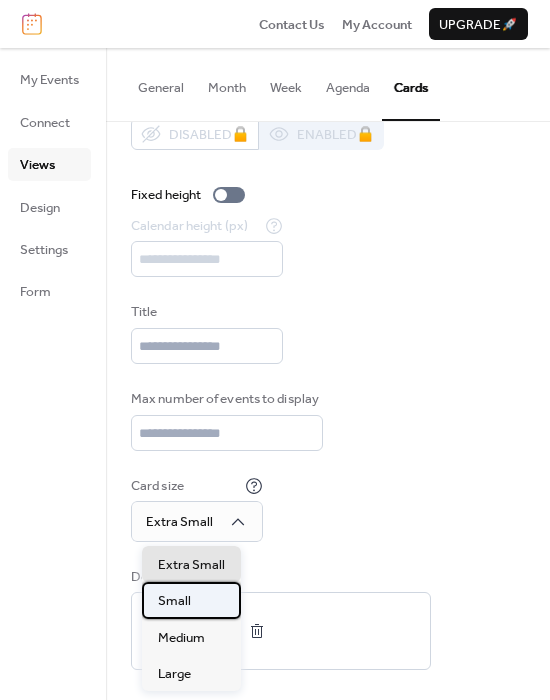 click on "Small" at bounding box center [191, 600] 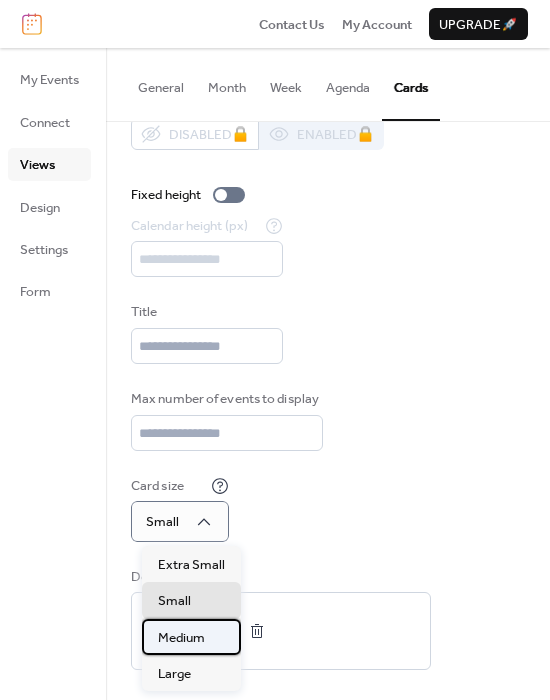 click on "Medium" at bounding box center (191, 637) 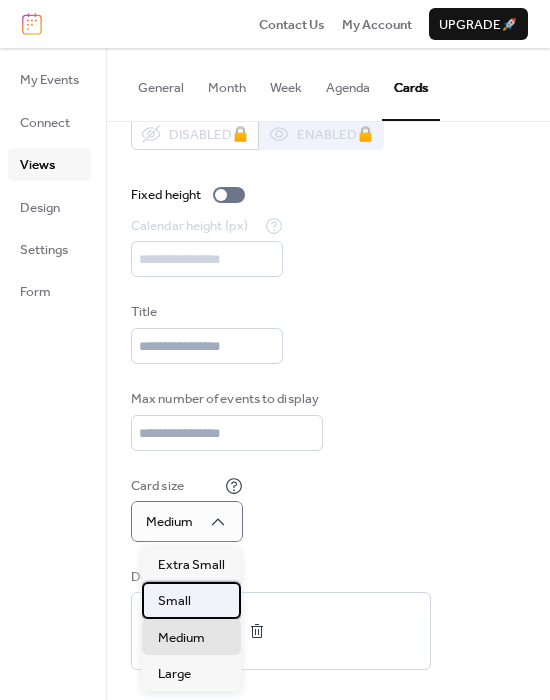 click on "Small" at bounding box center (191, 600) 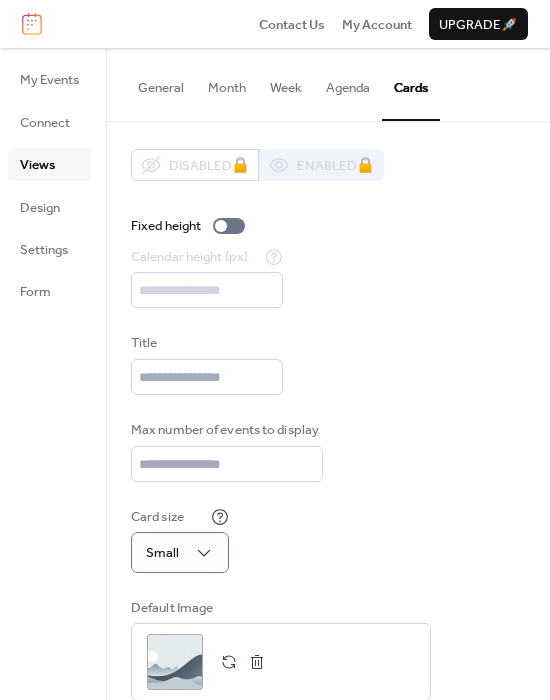 scroll, scrollTop: 0, scrollLeft: 0, axis: both 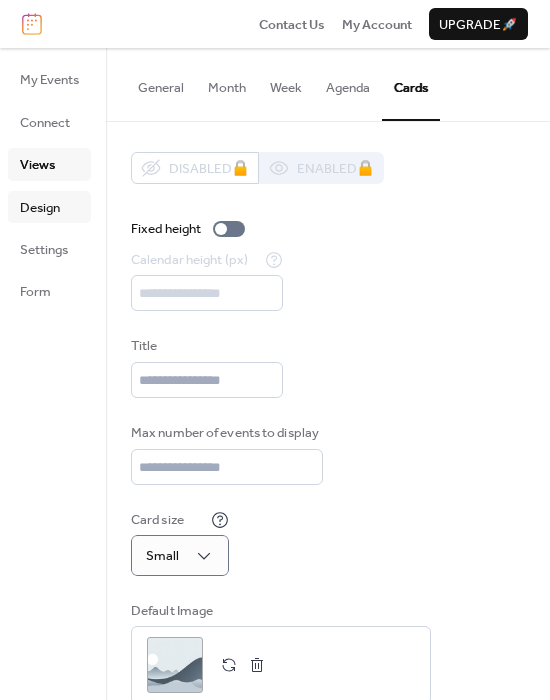 click on "Design" at bounding box center [40, 208] 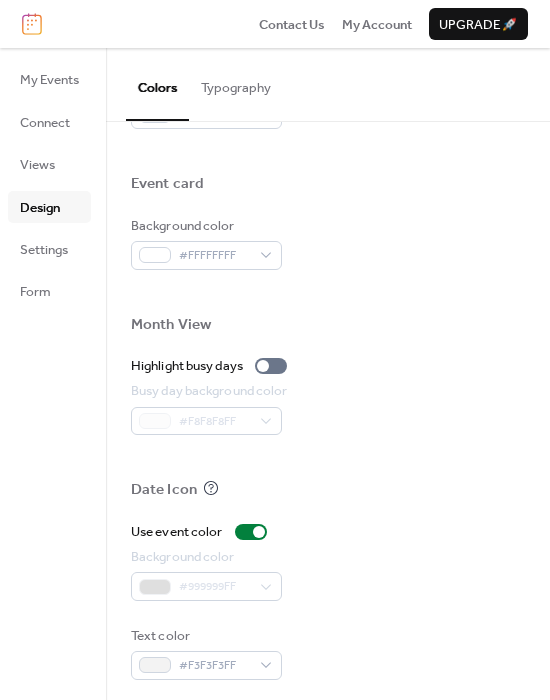 scroll, scrollTop: 954, scrollLeft: 0, axis: vertical 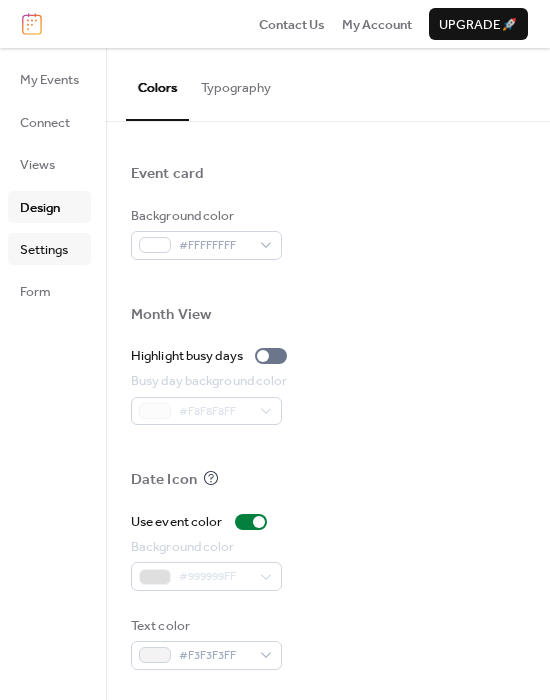 click on "Settings" at bounding box center [44, 250] 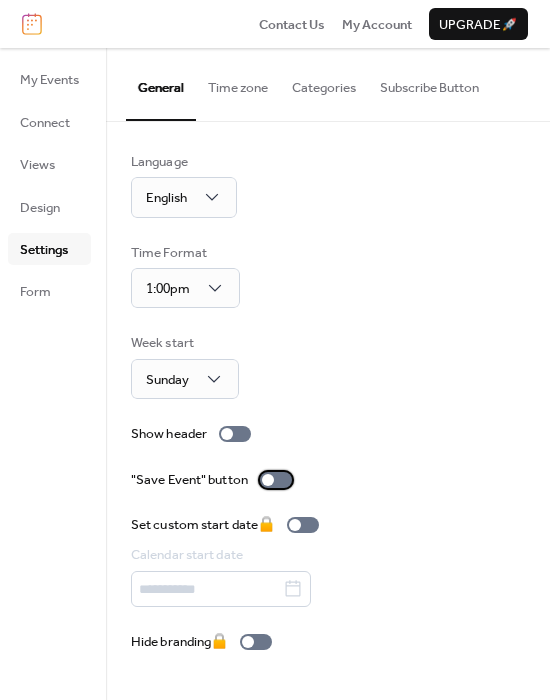 click at bounding box center [276, 480] 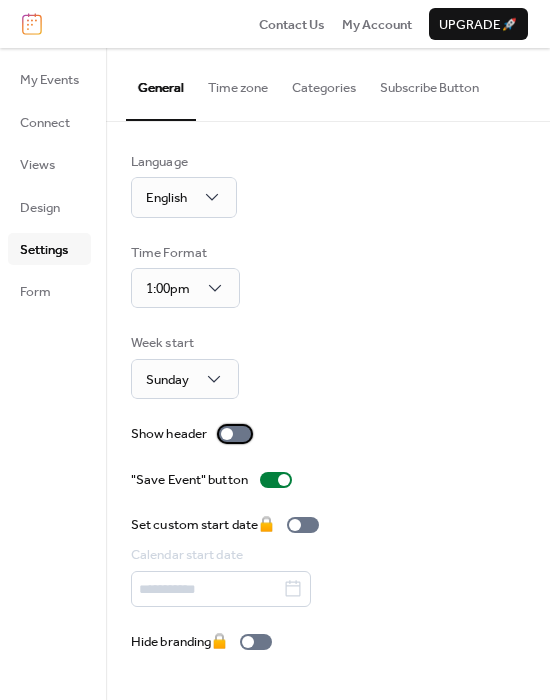 click at bounding box center (235, 434) 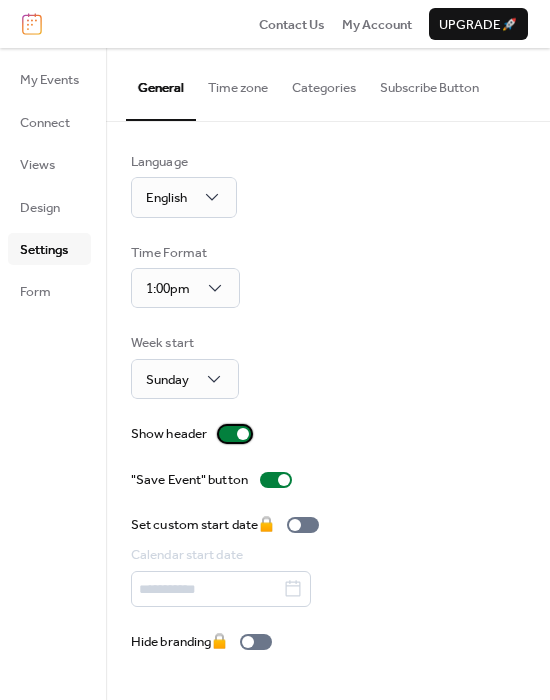 click at bounding box center (235, 434) 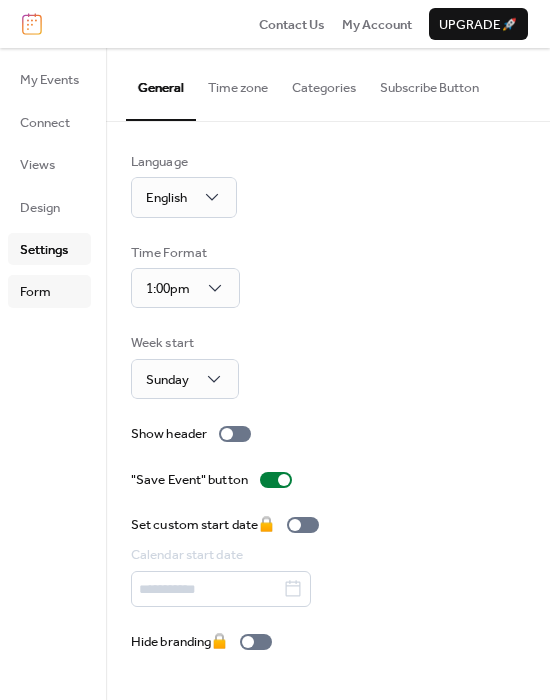 click on "Form" at bounding box center (35, 292) 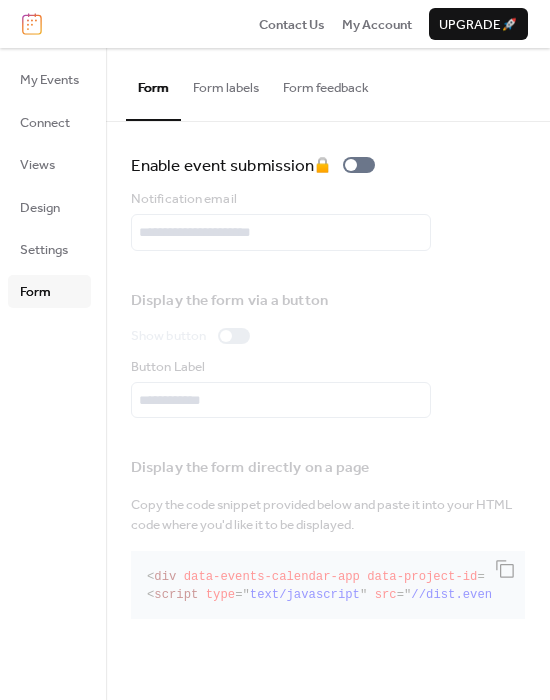 click on "Form labels" at bounding box center [226, 83] 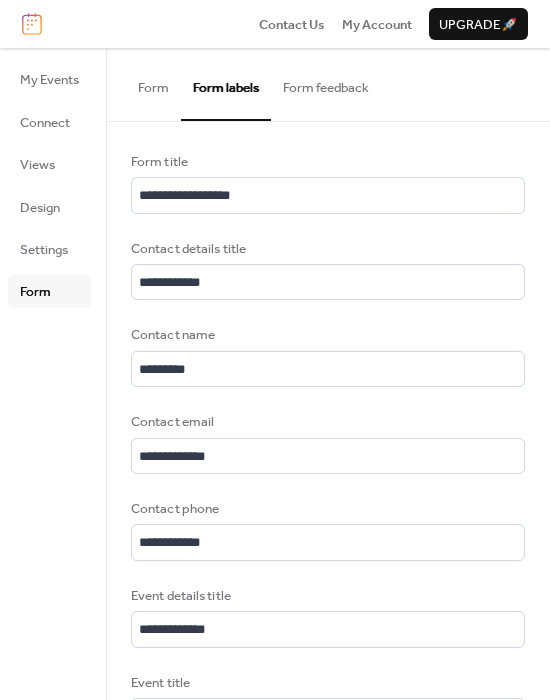 click on "Form feedback" at bounding box center (326, 83) 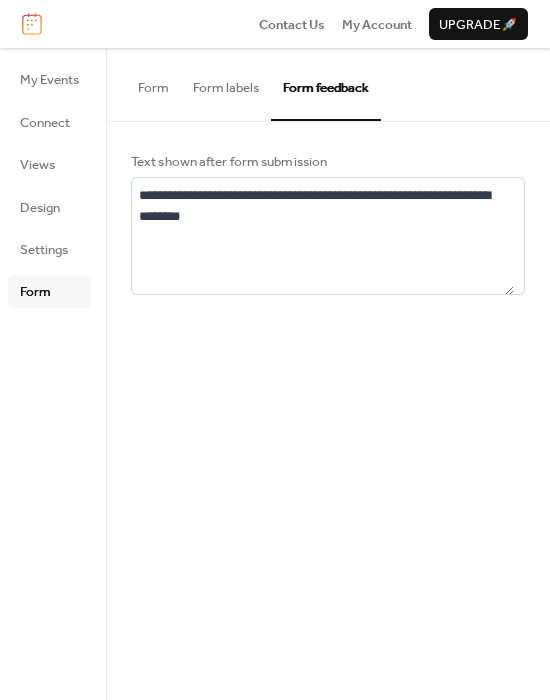 click on "Form labels" at bounding box center (226, 83) 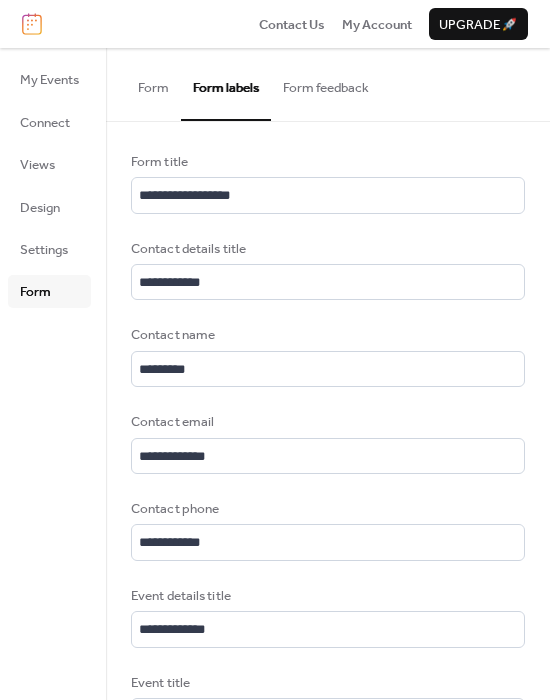 click on "Form" at bounding box center (153, 83) 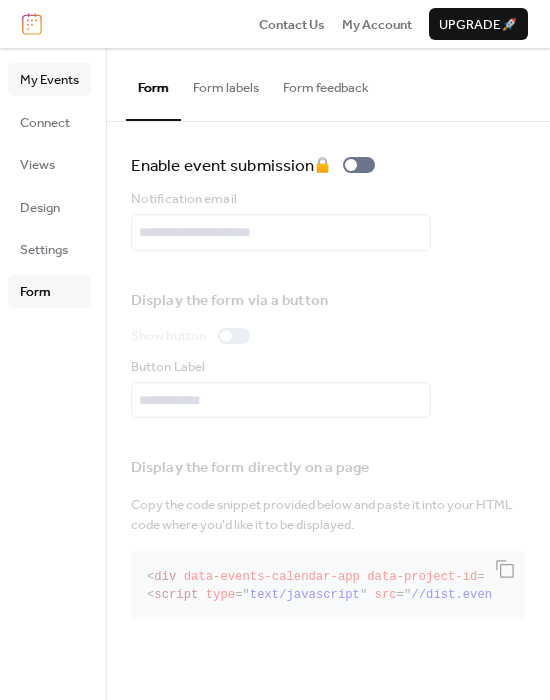 click on "My Events" at bounding box center [49, 80] 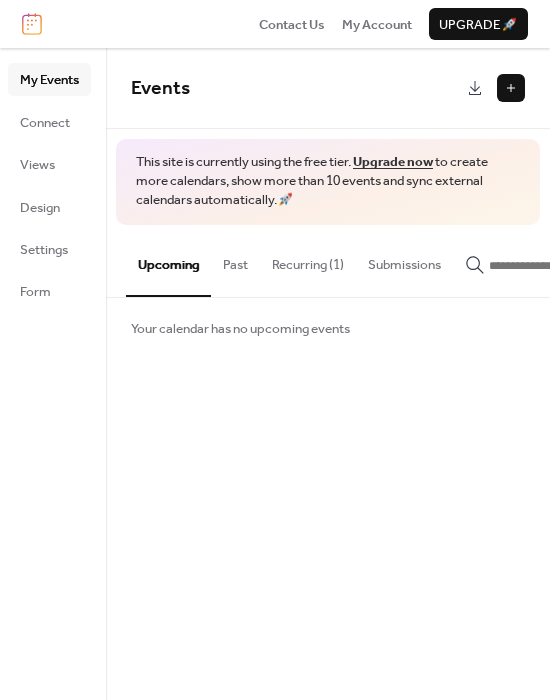 click on "Recurring (1)" at bounding box center [308, 260] 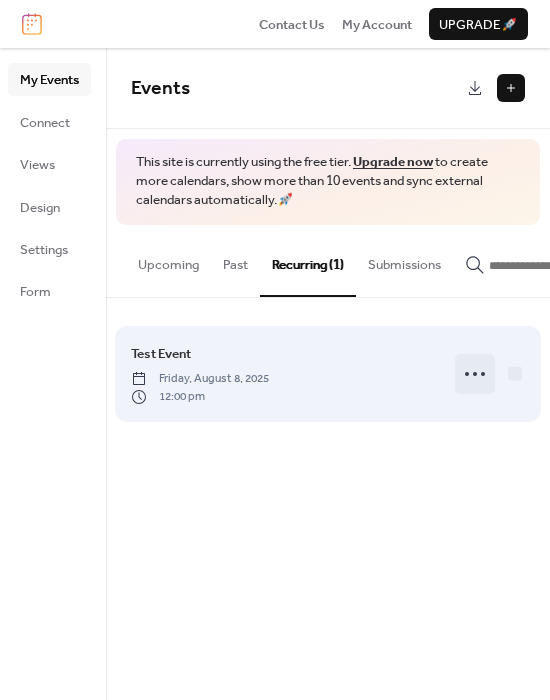 click 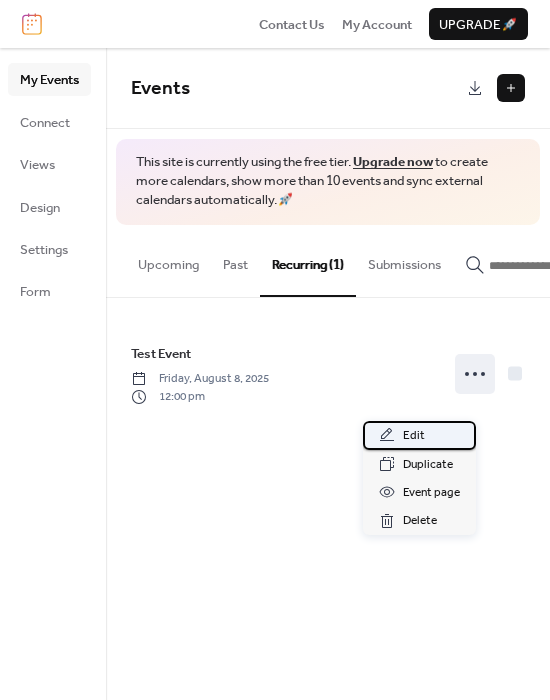 click on "Edit" at bounding box center (414, 436) 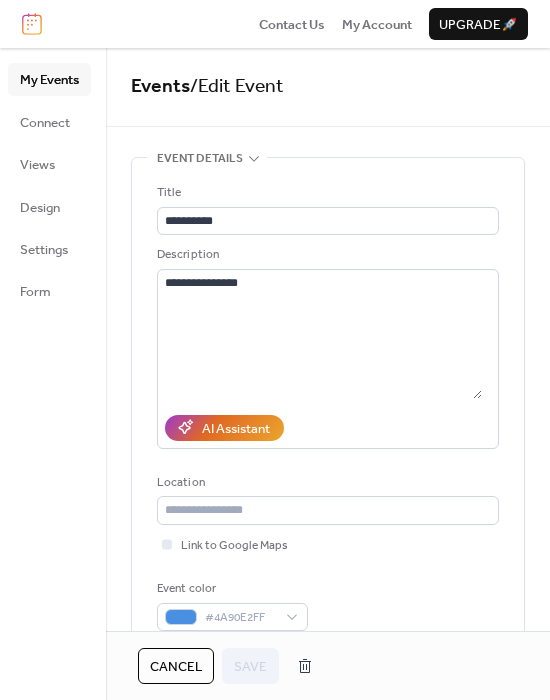 scroll, scrollTop: 0, scrollLeft: 0, axis: both 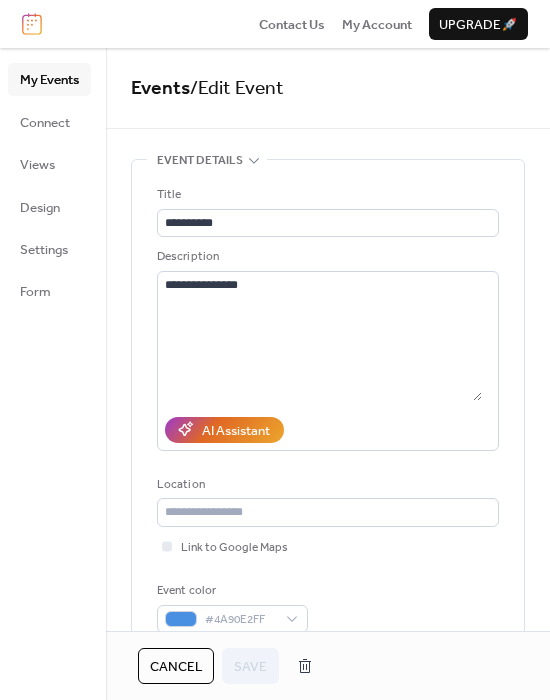 click on "Cancel" at bounding box center [176, 667] 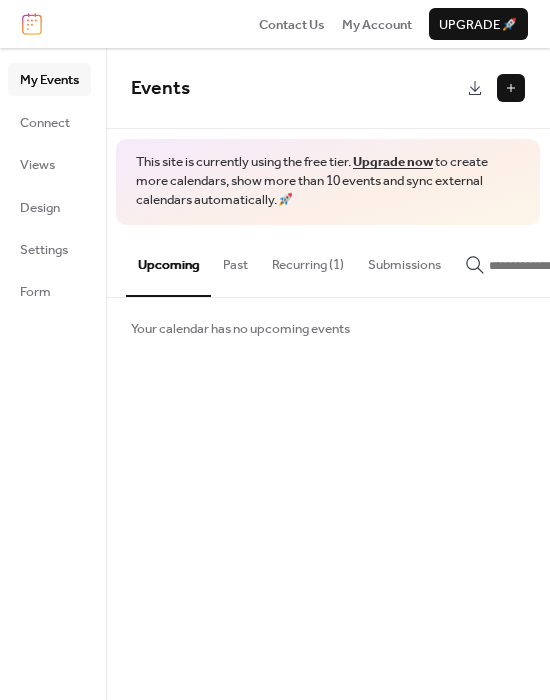 click on "Recurring (1)" at bounding box center [308, 260] 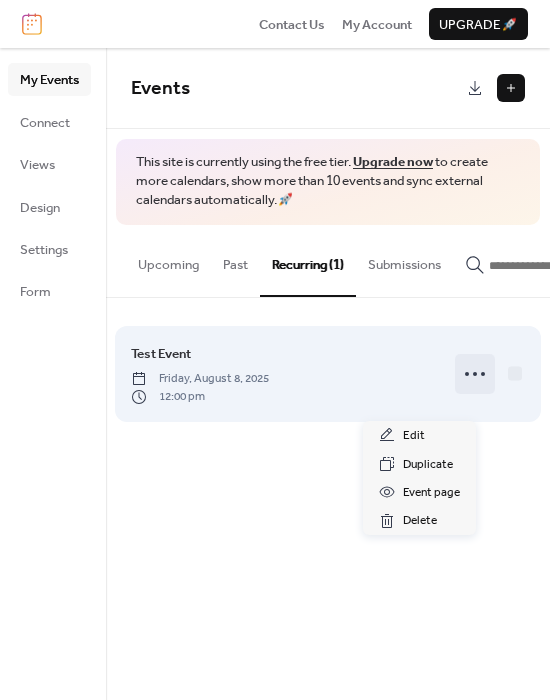 click 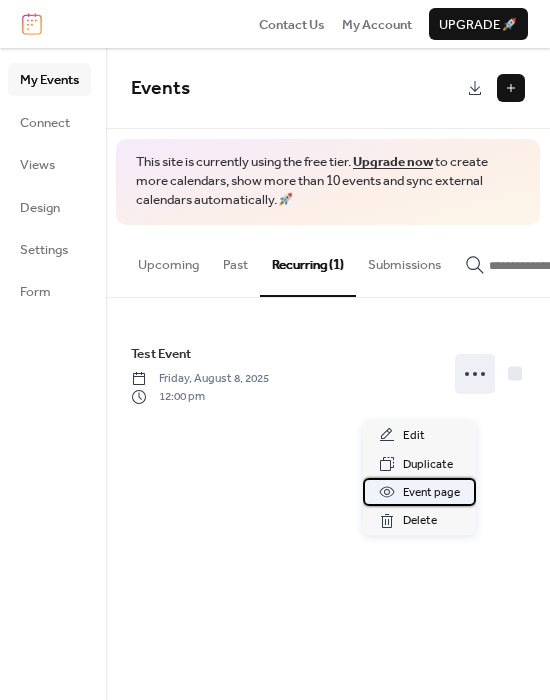 click on "Event page" at bounding box center [431, 493] 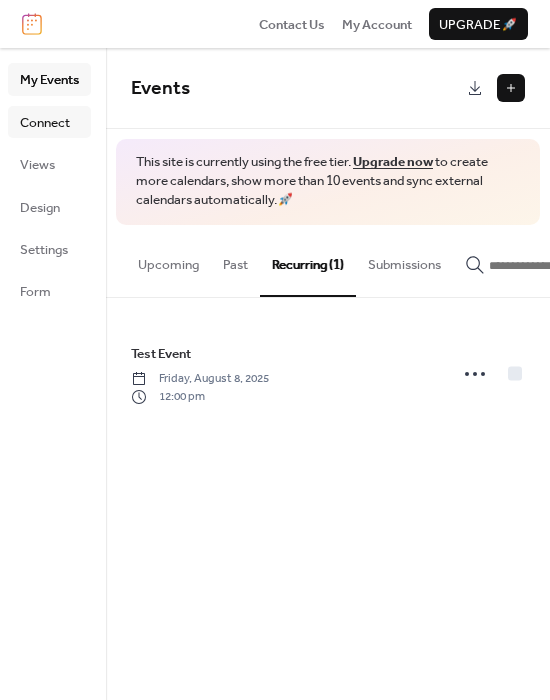 click on "Connect" at bounding box center (45, 123) 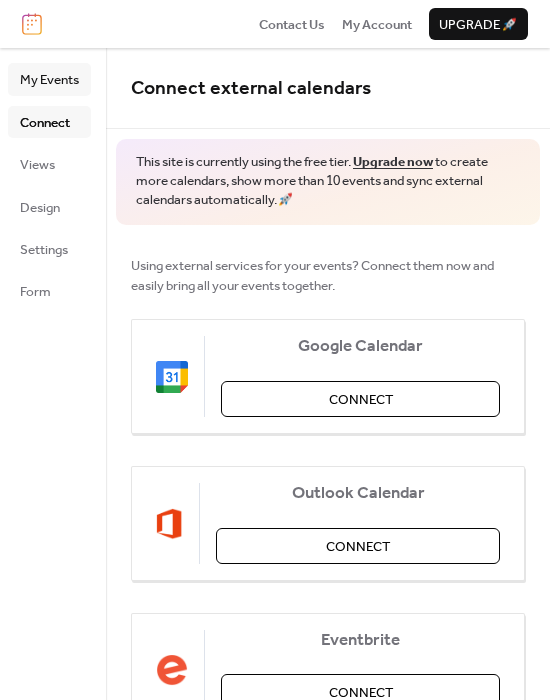 click on "My Events" at bounding box center [49, 80] 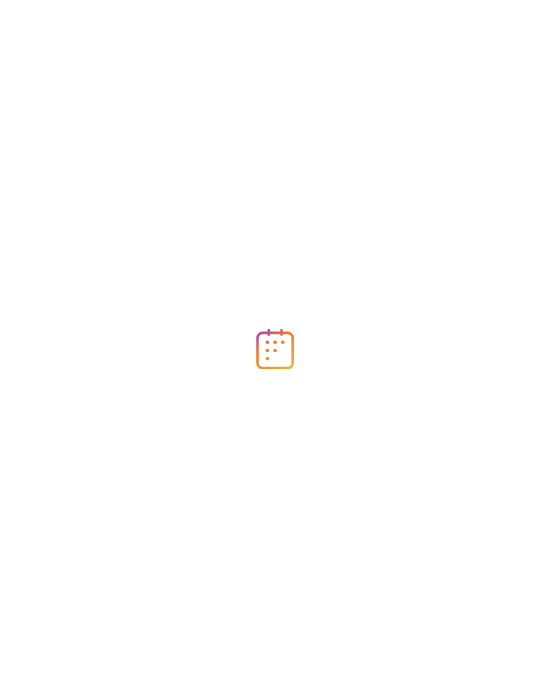 scroll, scrollTop: 0, scrollLeft: 0, axis: both 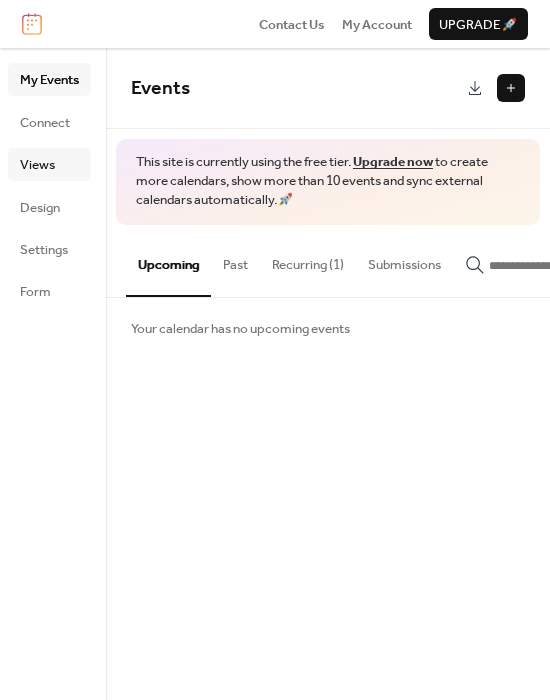 click on "Views" at bounding box center (37, 165) 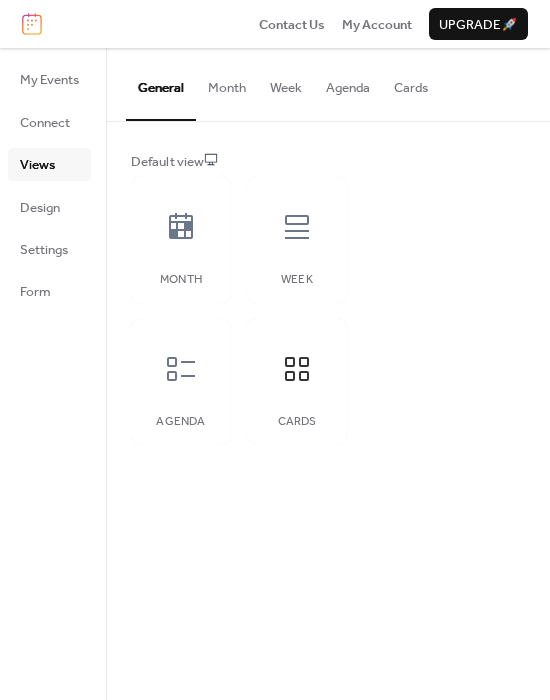 click on "Cards" at bounding box center [411, 83] 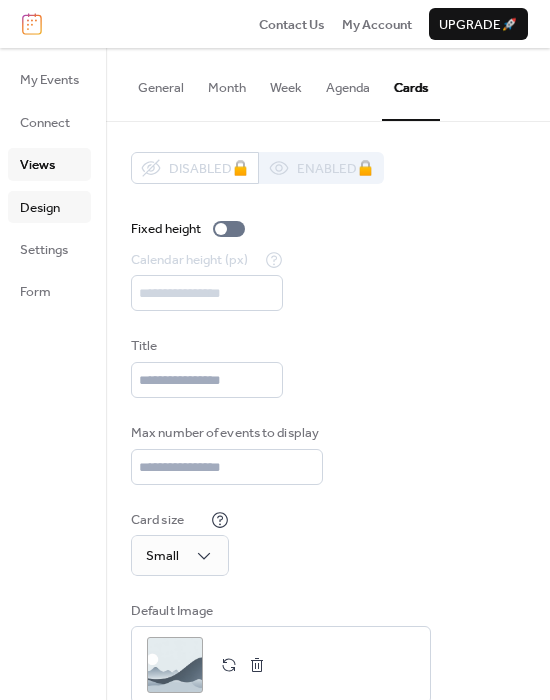 click on "Design" at bounding box center (40, 208) 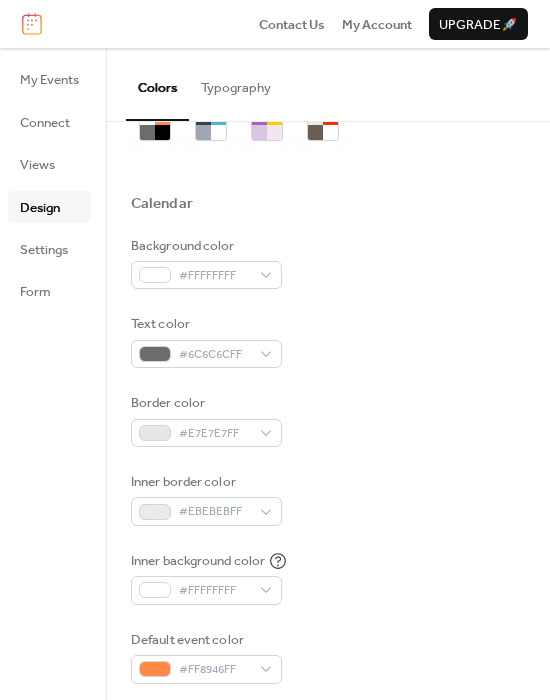 scroll, scrollTop: 100, scrollLeft: 0, axis: vertical 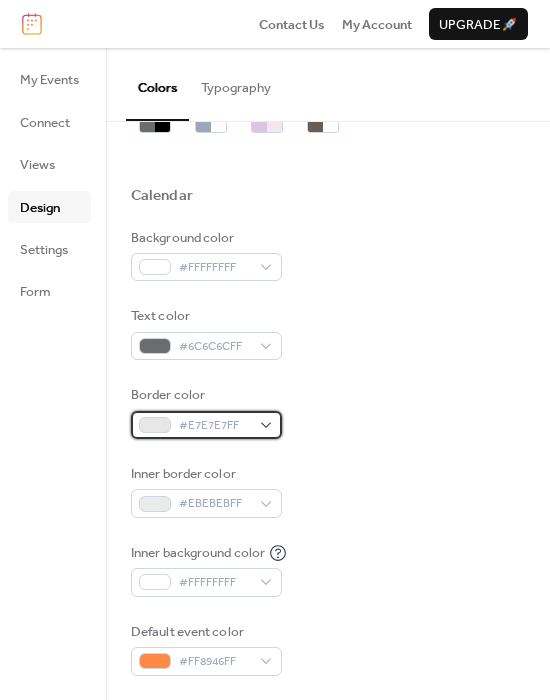 click on "#E7E7E7FF" at bounding box center (214, 426) 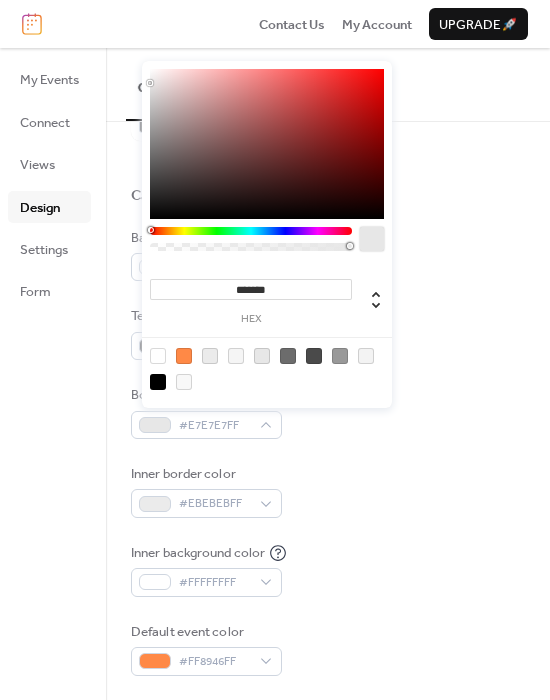 click at bounding box center (158, 356) 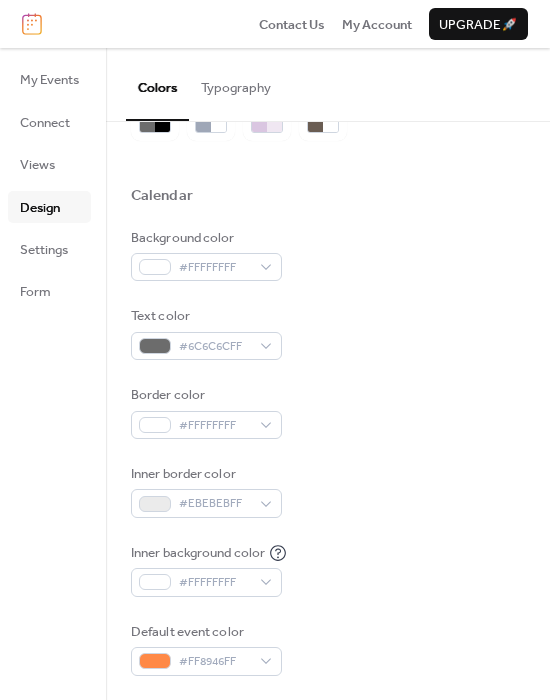click on "Inner border color #EBEBEBFF" at bounding box center [328, 491] 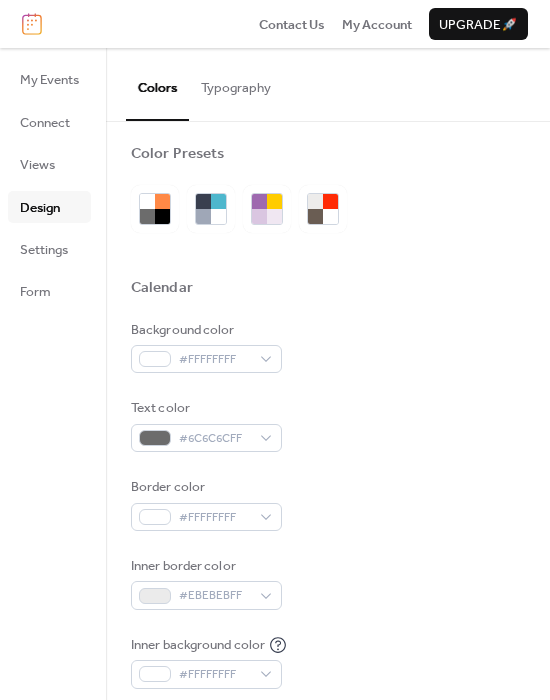 scroll, scrollTop: 0, scrollLeft: 0, axis: both 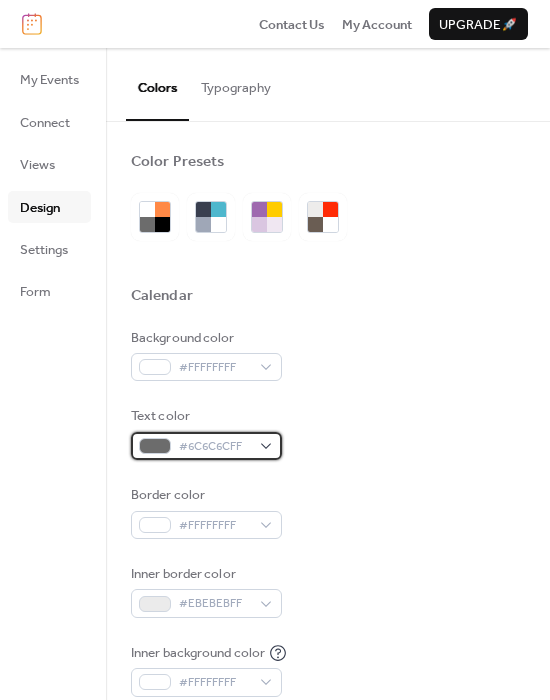 click on "#6C6C6CFF" at bounding box center (206, 446) 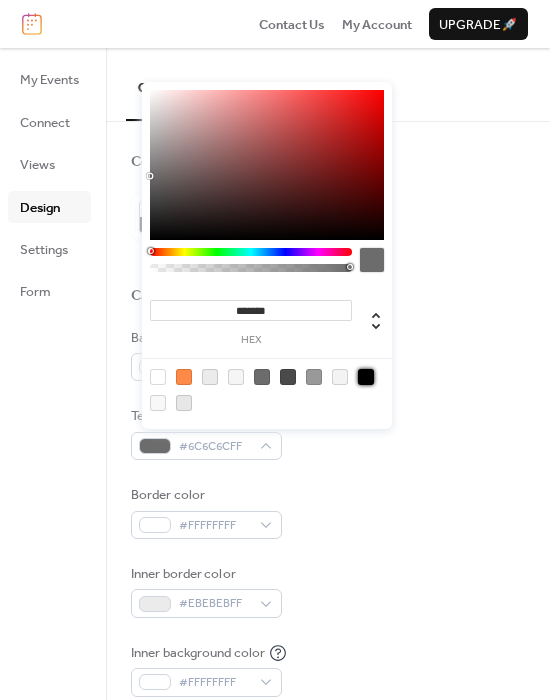 click at bounding box center (366, 377) 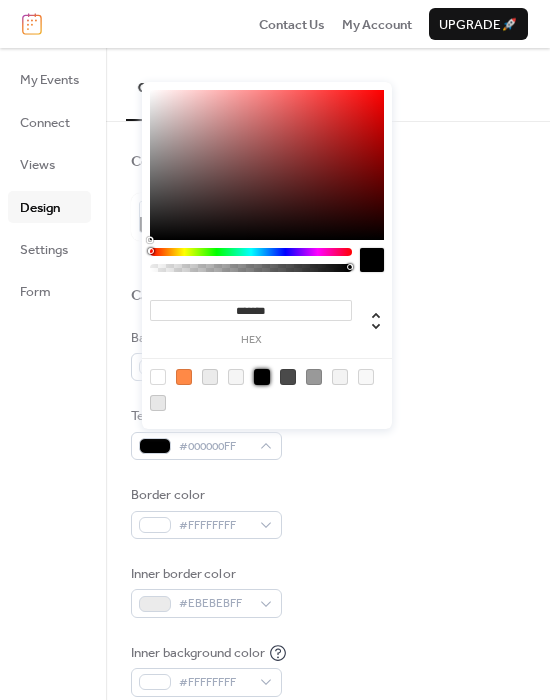 click on "Border color #FFFFFFFF" at bounding box center (328, 512) 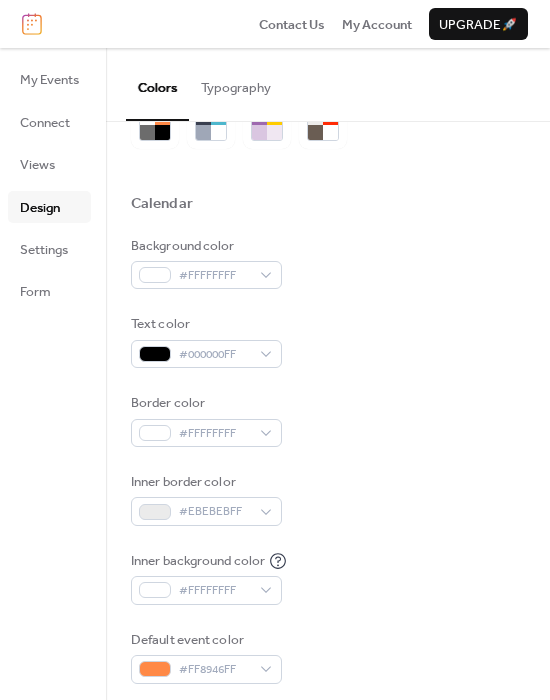 scroll, scrollTop: 100, scrollLeft: 0, axis: vertical 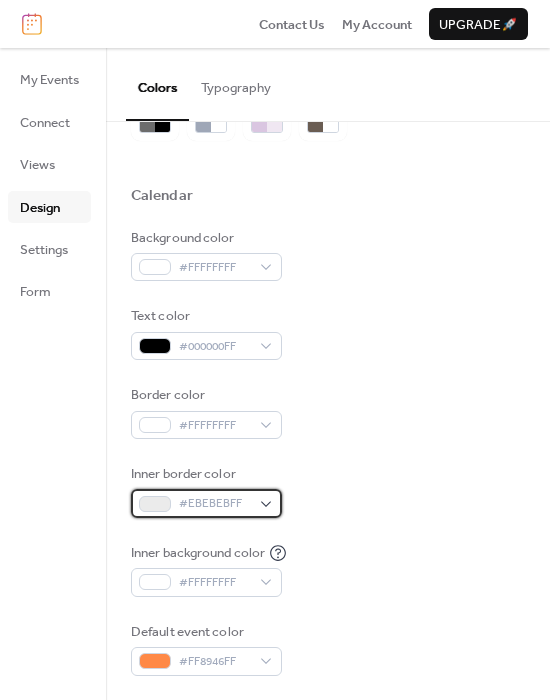 click on "#EBEBEBFF" at bounding box center [214, 504] 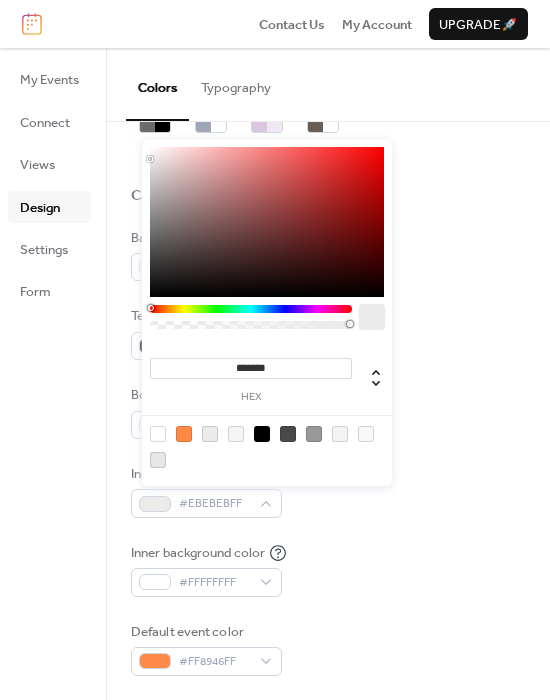 click at bounding box center [158, 434] 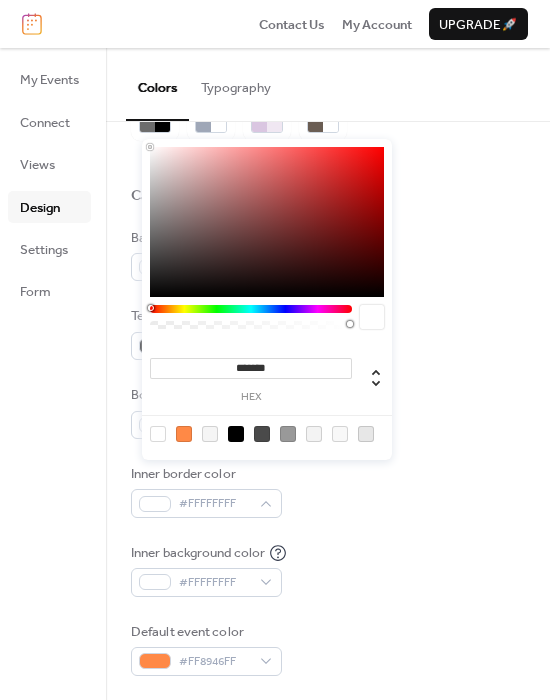 click at bounding box center (158, 434) 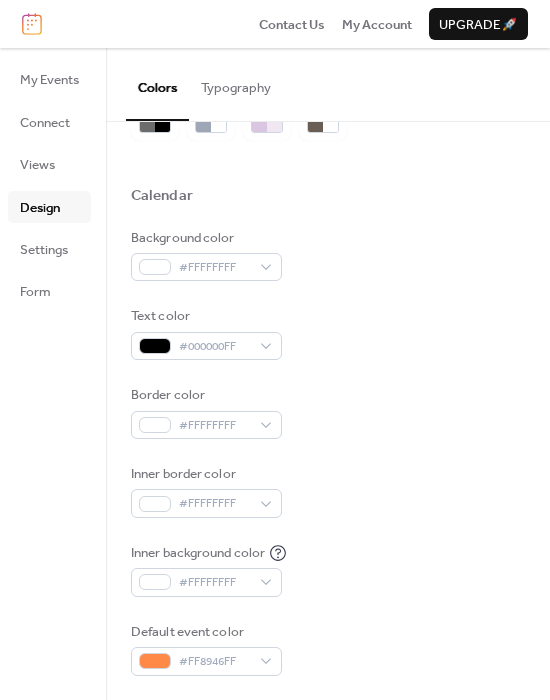 click on "Inner border color #FFFFFFFF" at bounding box center [328, 491] 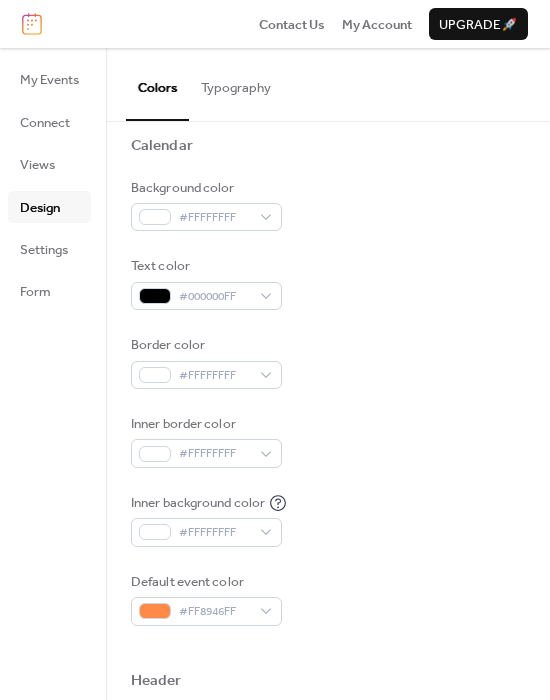 scroll, scrollTop: 200, scrollLeft: 0, axis: vertical 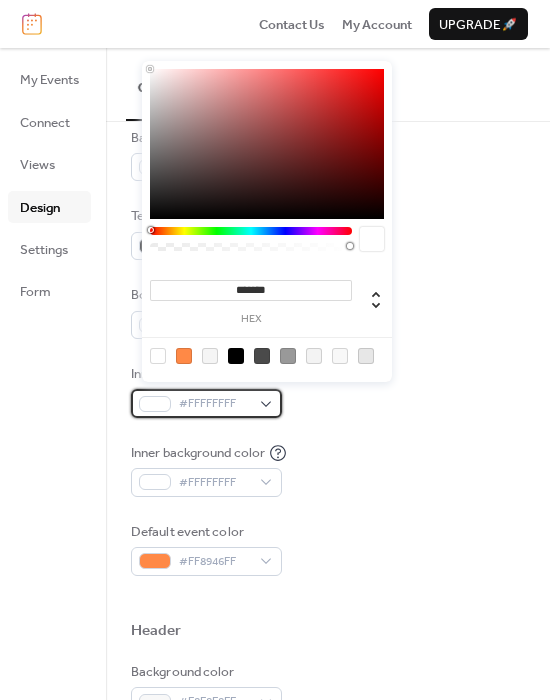 click on "#FFFFFFFF" at bounding box center (206, 403) 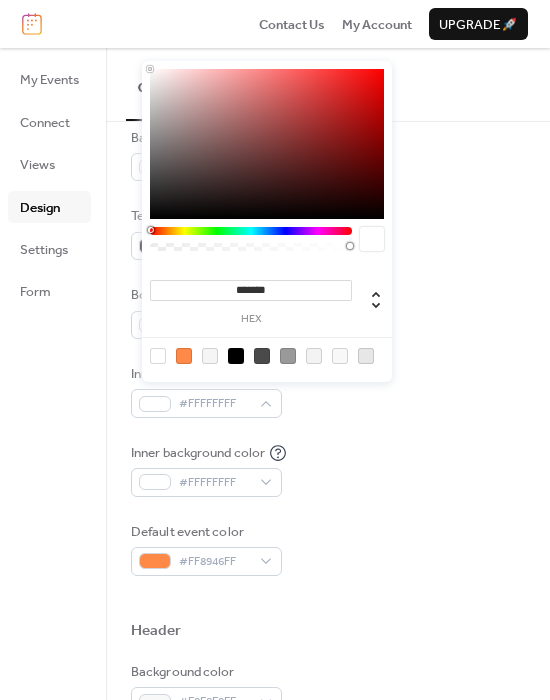 click at bounding box center [267, 355] 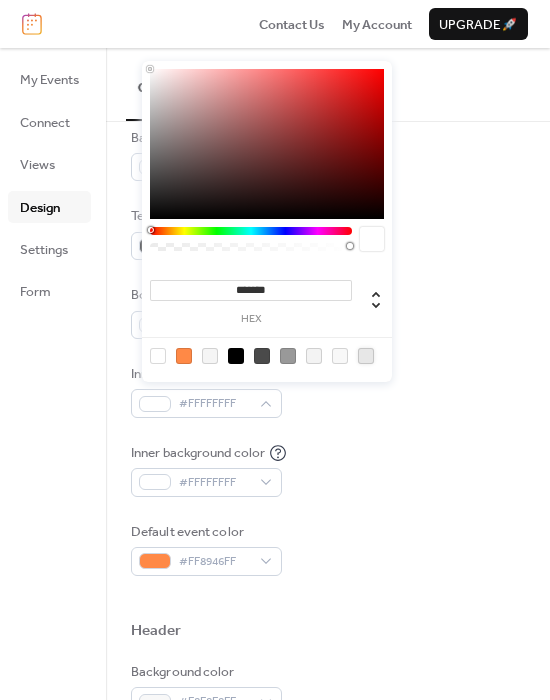 click at bounding box center [366, 356] 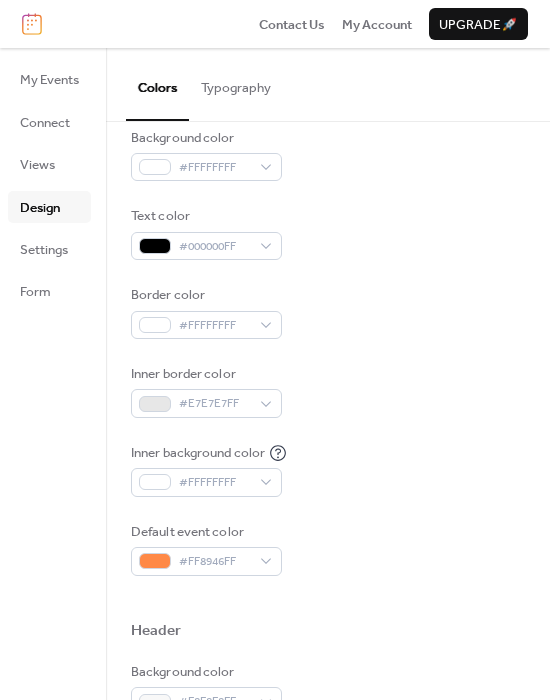 drag, startPoint x: 388, startPoint y: 444, endPoint x: 391, endPoint y: 432, distance: 12.369317 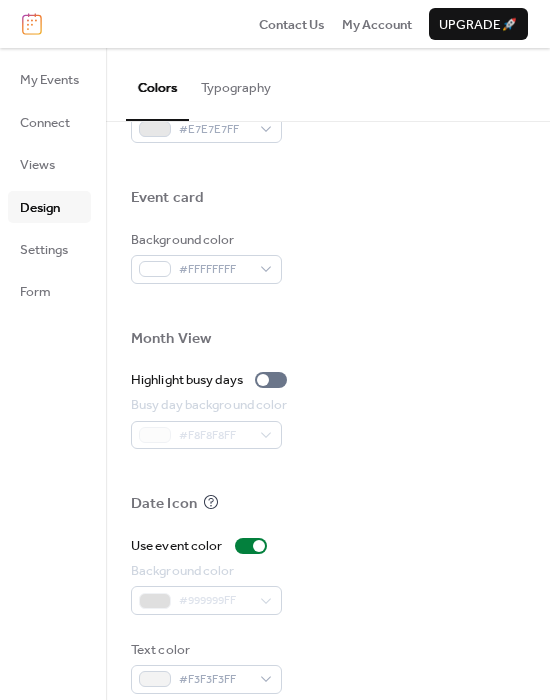 scroll, scrollTop: 954, scrollLeft: 0, axis: vertical 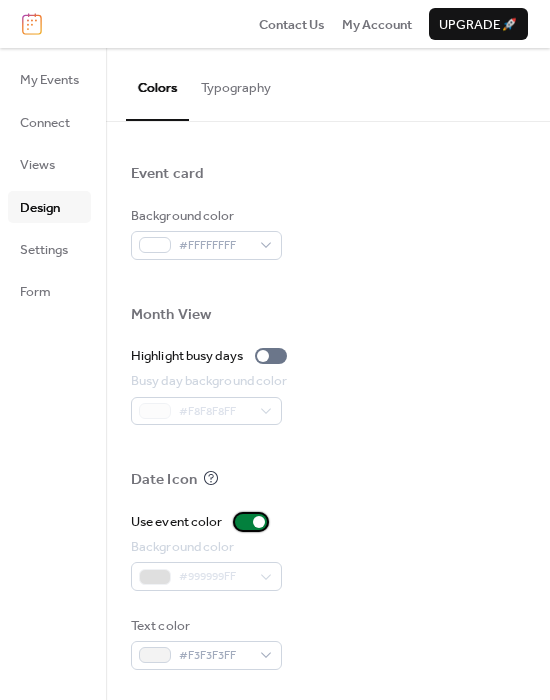 click at bounding box center (251, 522) 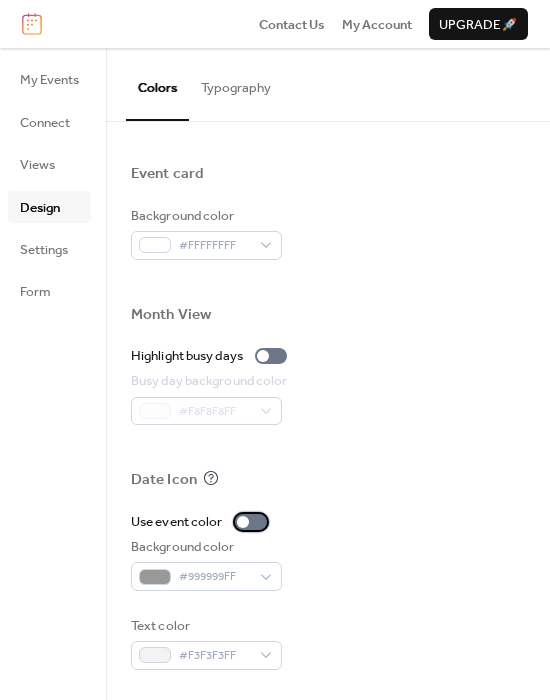 click at bounding box center (251, 522) 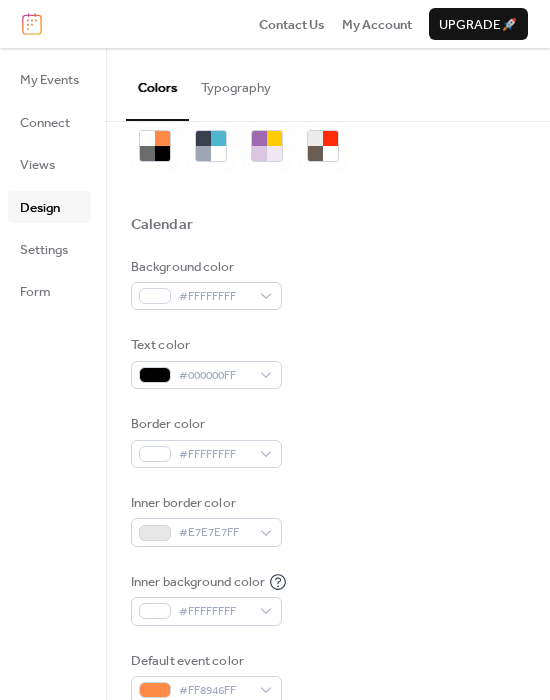 scroll, scrollTop: 0, scrollLeft: 0, axis: both 